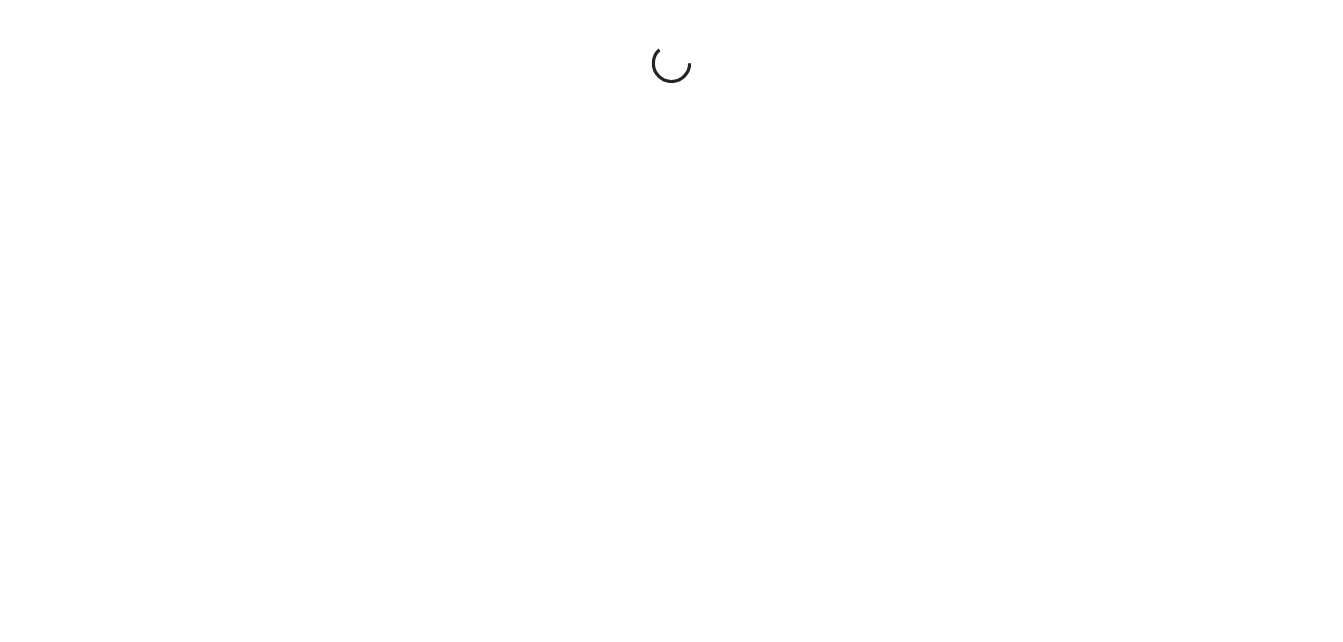 scroll, scrollTop: 0, scrollLeft: 0, axis: both 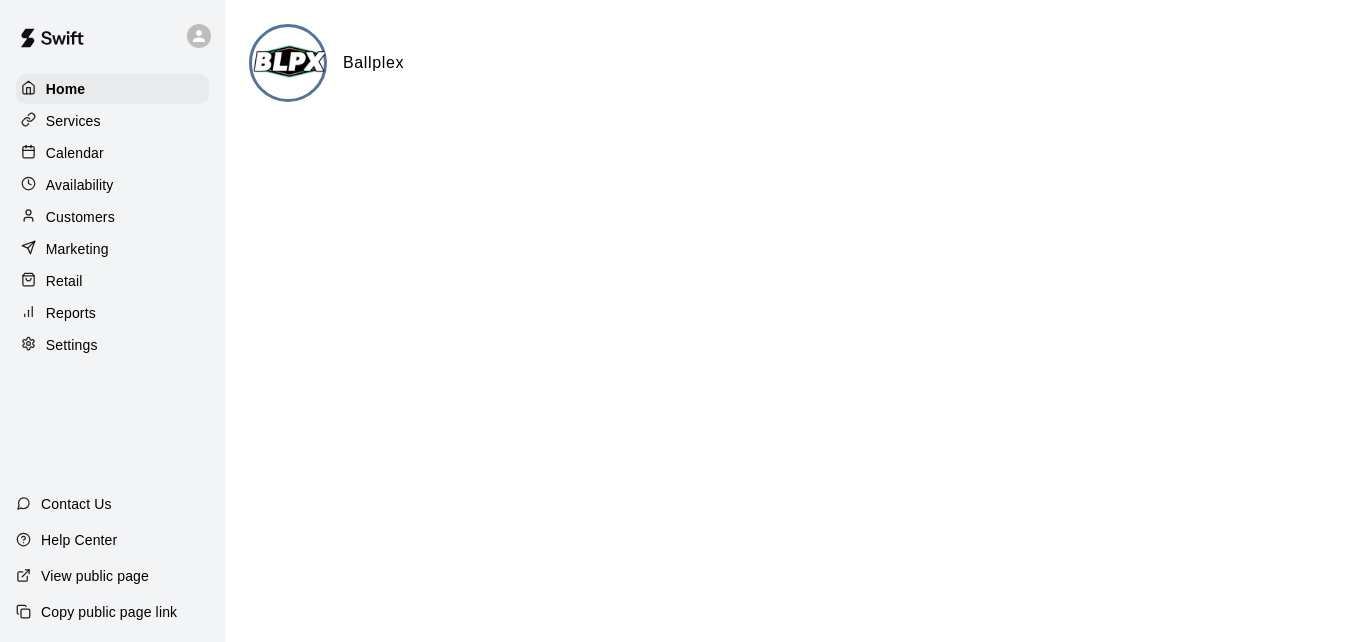 click on "Calendar" at bounding box center (112, 153) 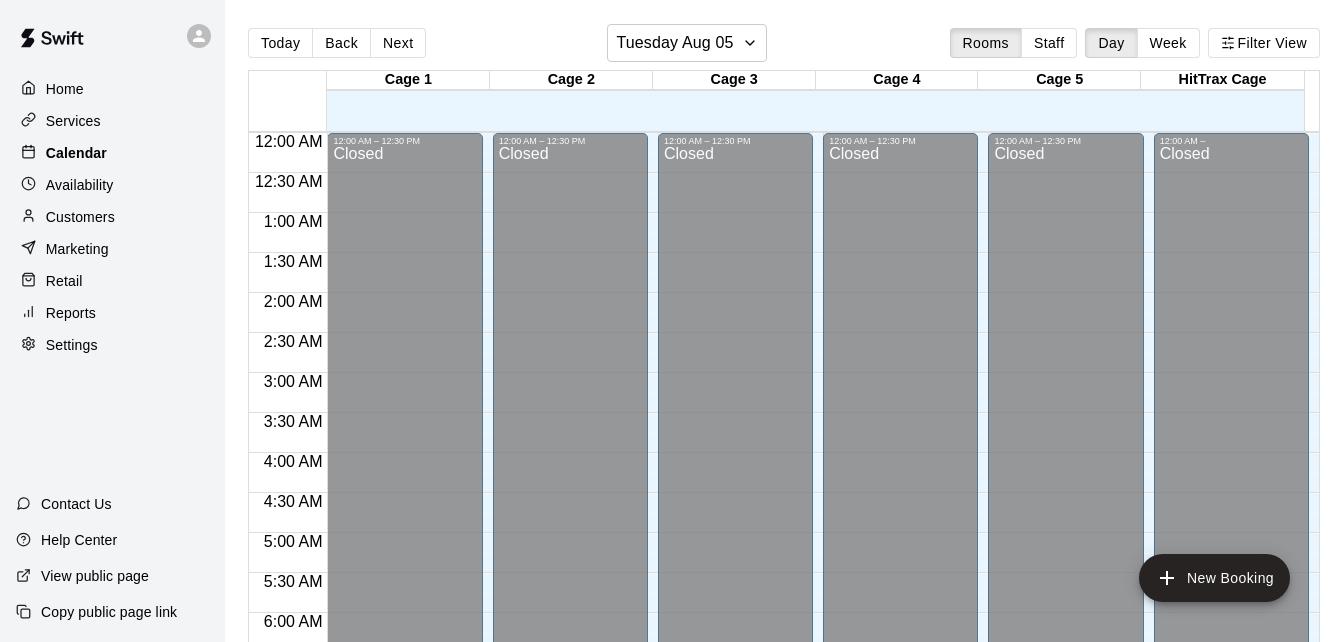 scroll, scrollTop: 1040, scrollLeft: 0, axis: vertical 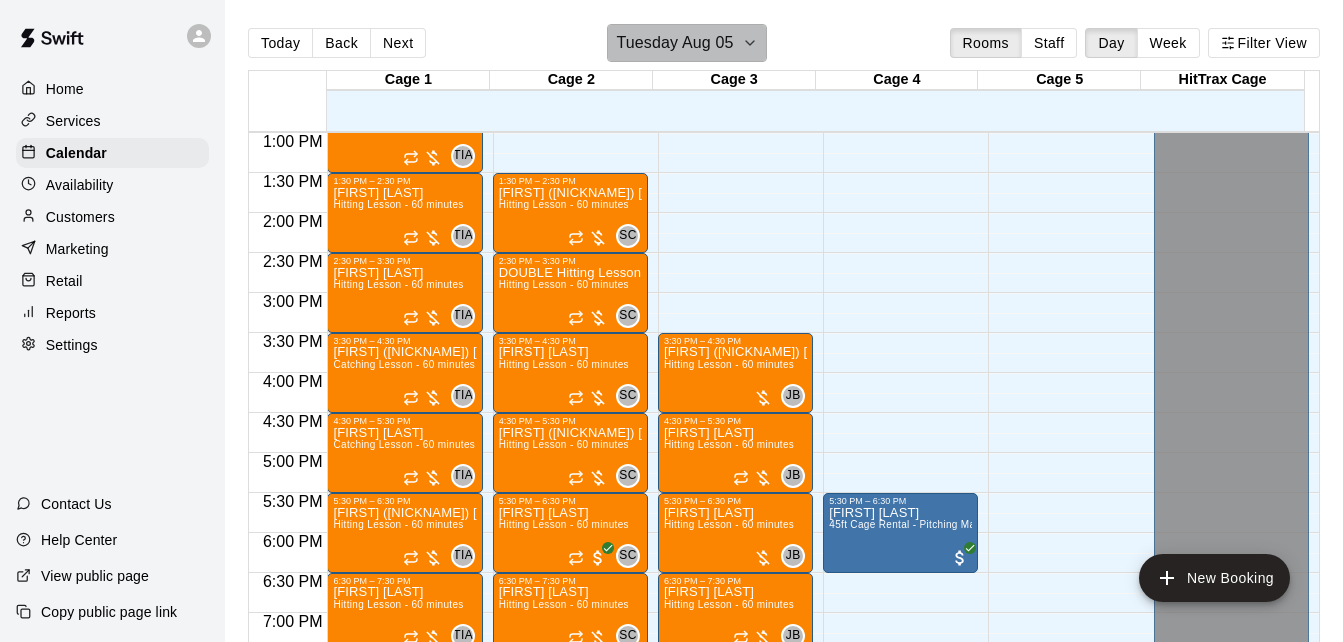click 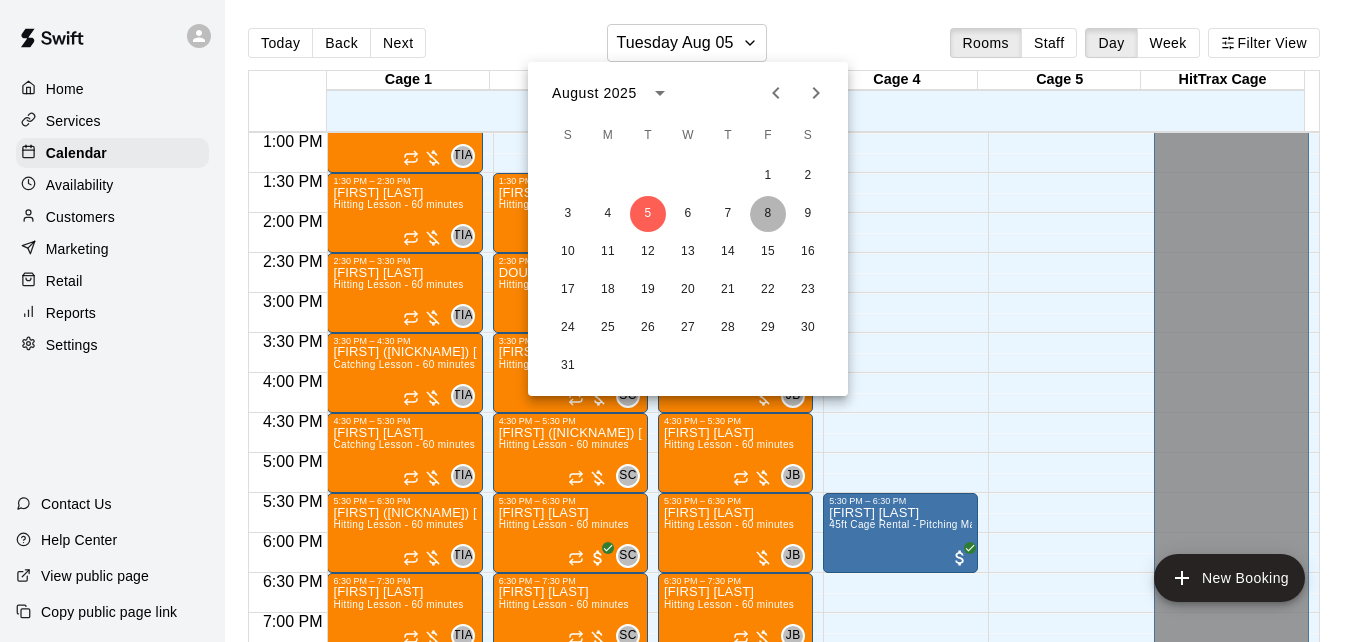 click on "8" at bounding box center (768, 214) 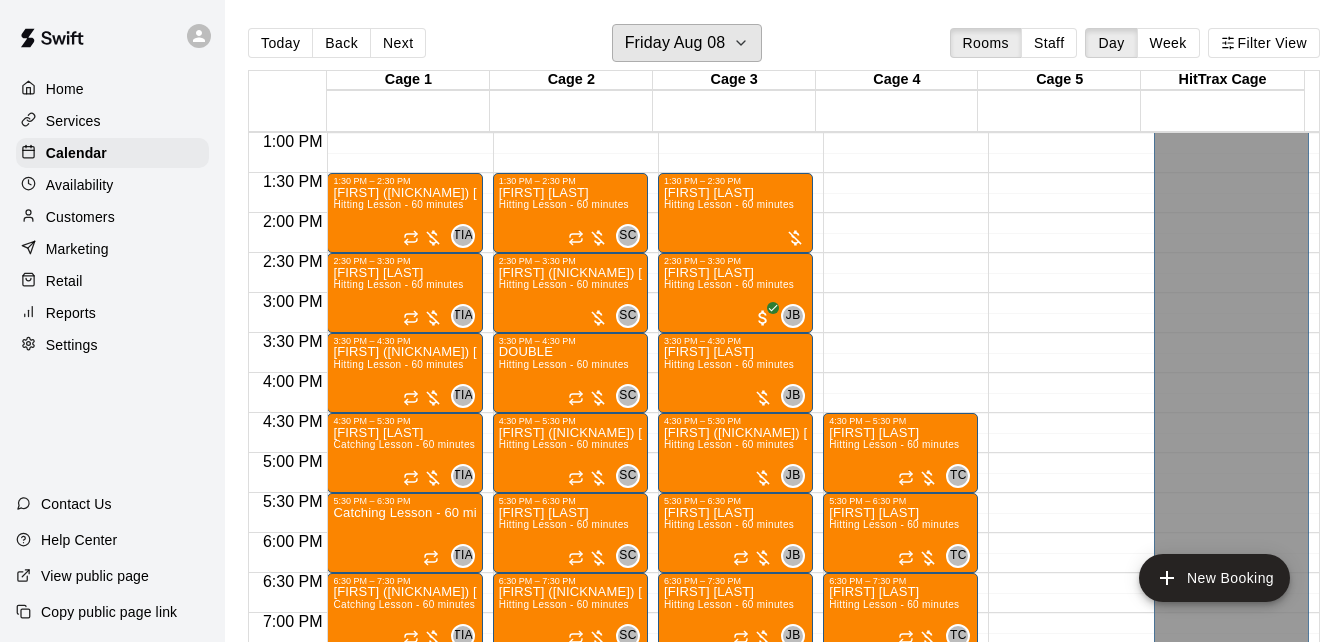 scroll, scrollTop: 32, scrollLeft: 0, axis: vertical 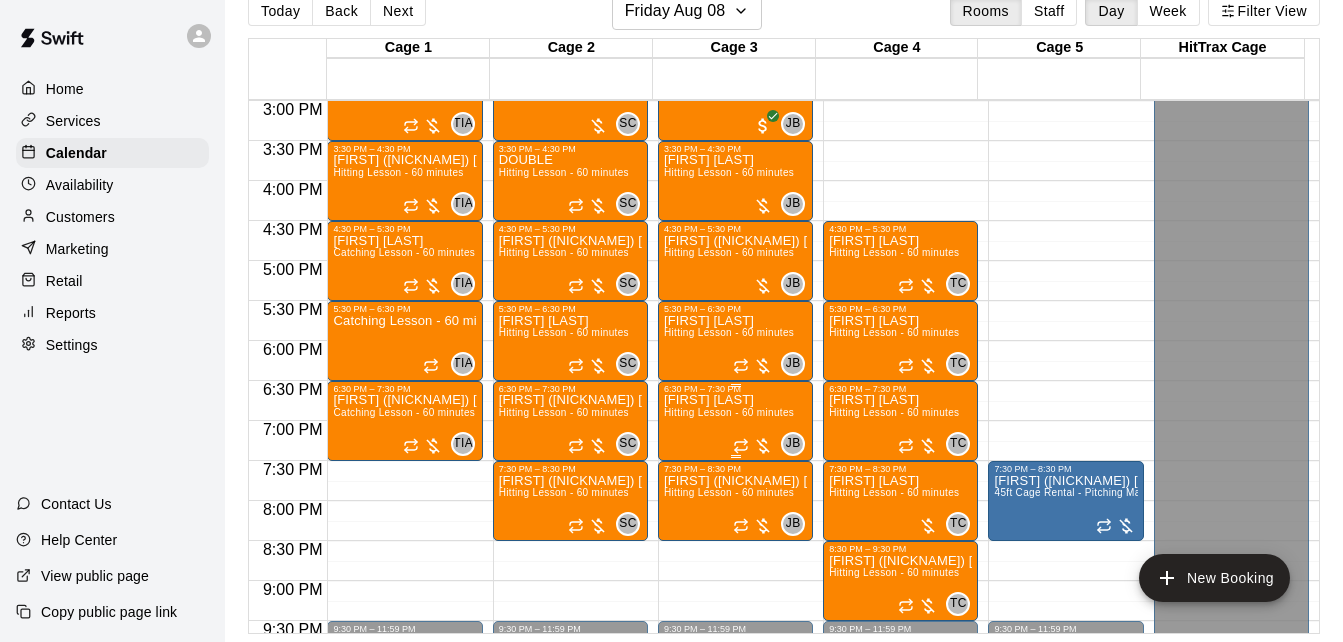 click on "[FIRST] [LAST] Hitting Lesson - 60 minutes" at bounding box center [729, 715] 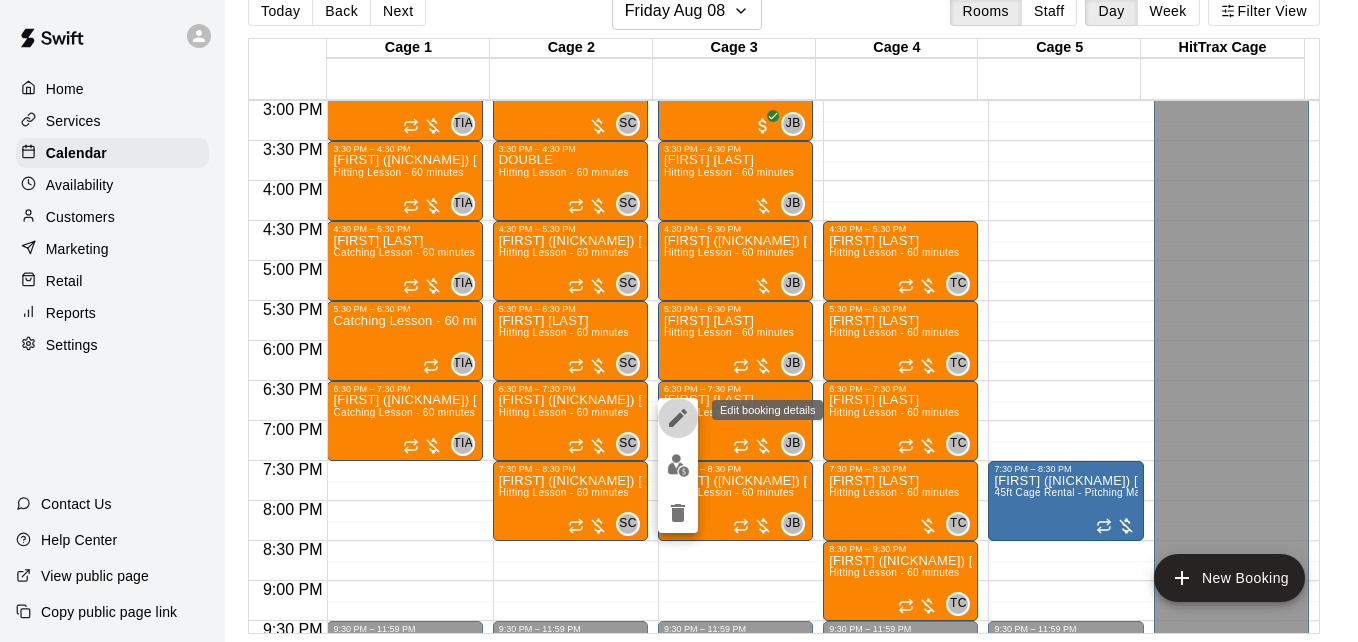 click 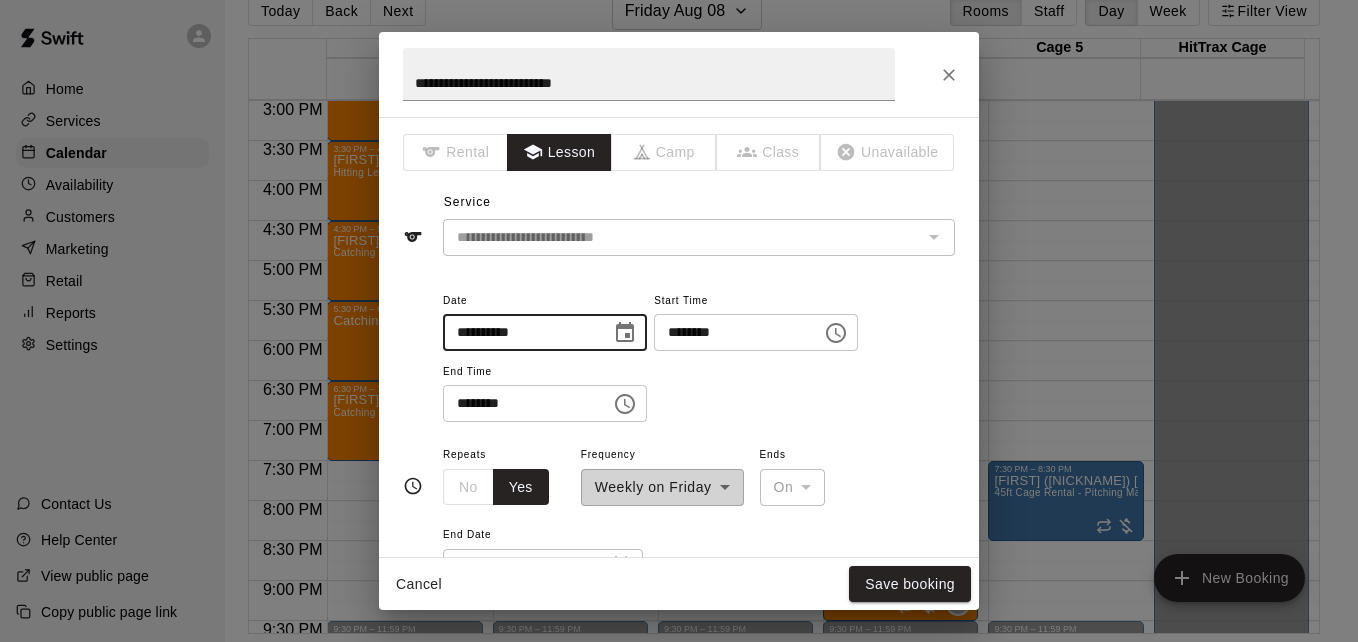 click on "**********" at bounding box center (520, 332) 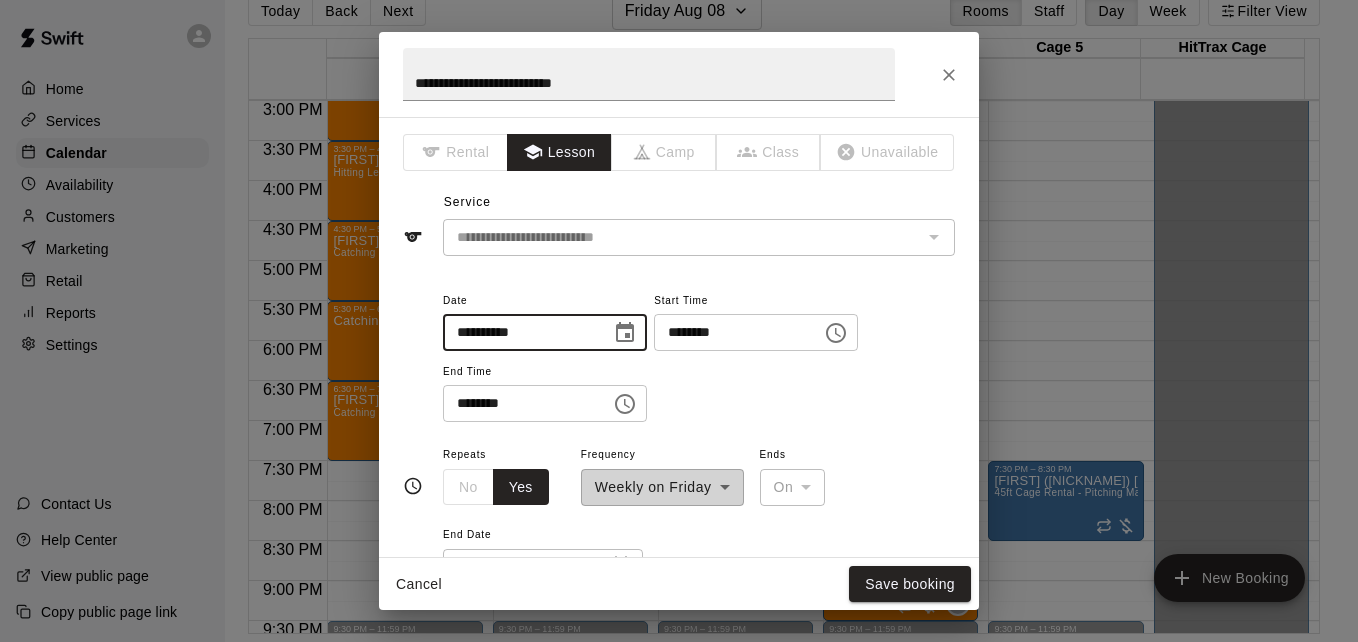 click 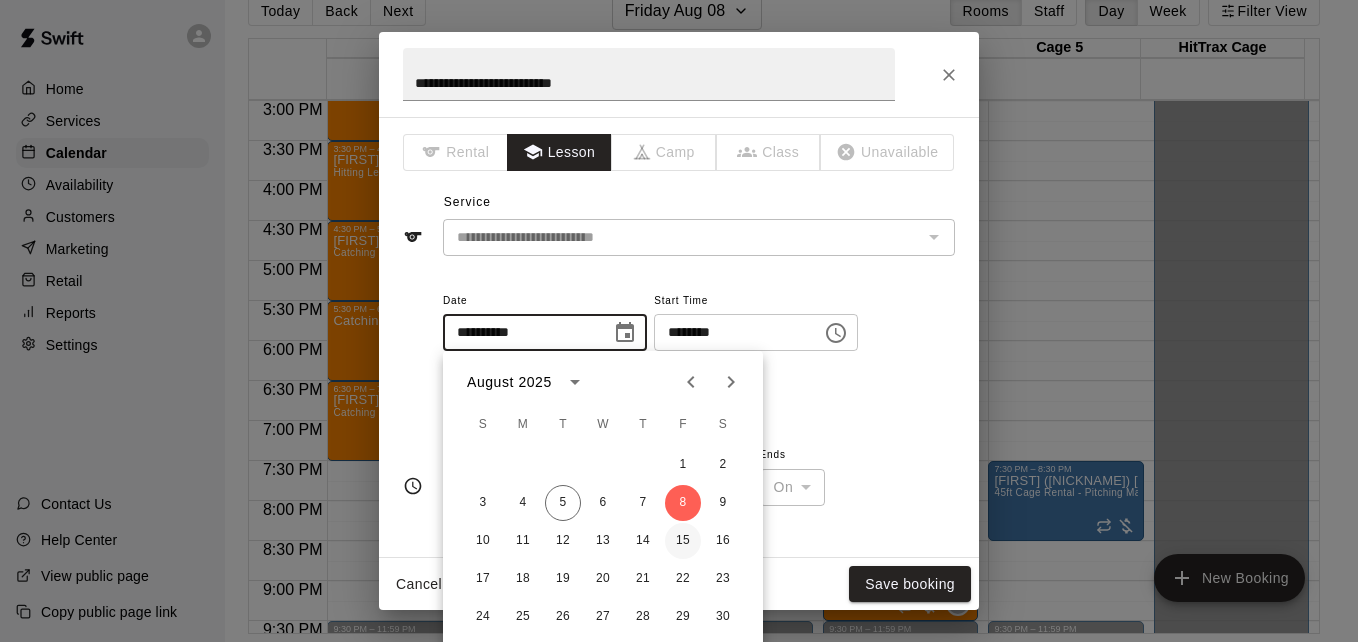 click on "15" at bounding box center [683, 541] 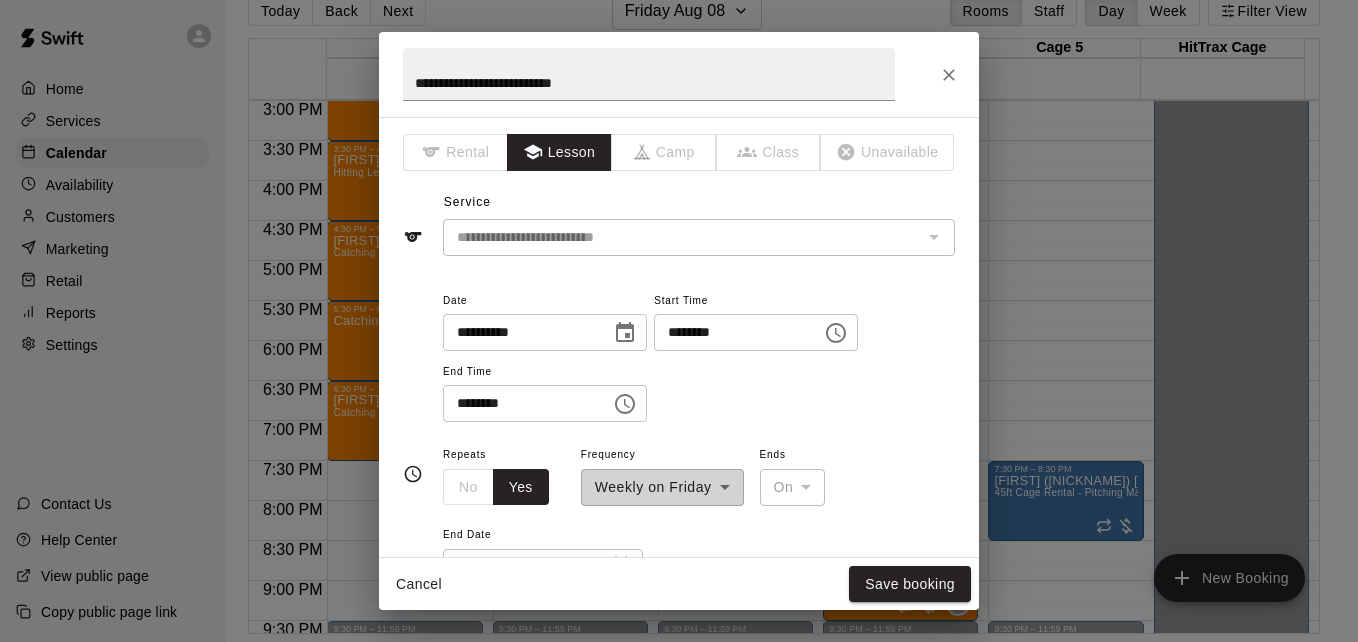 type on "**********" 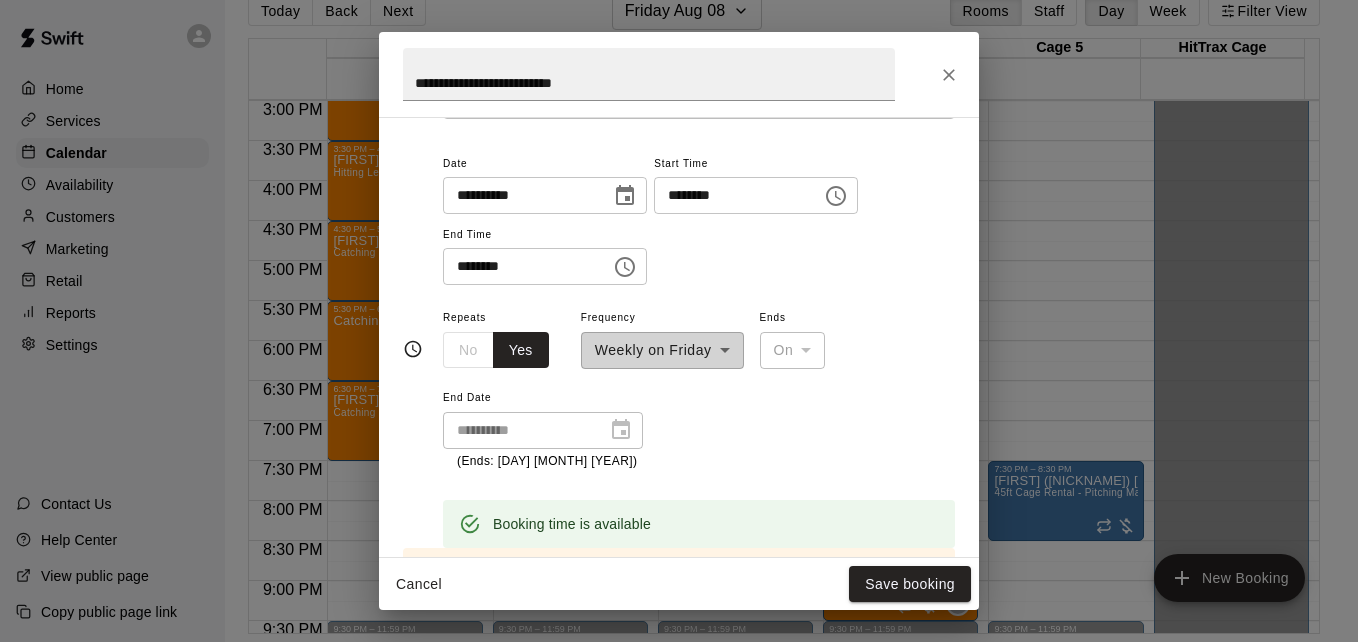 scroll, scrollTop: 160, scrollLeft: 0, axis: vertical 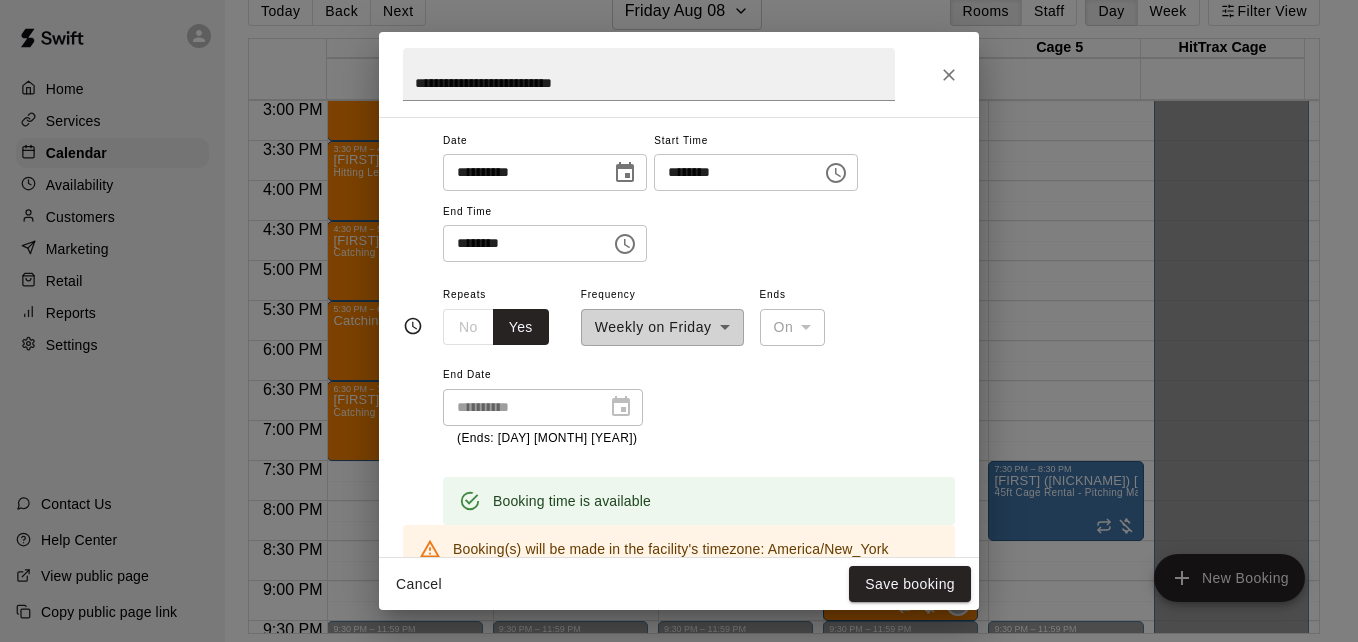 click on "**********" at bounding box center (699, 365) 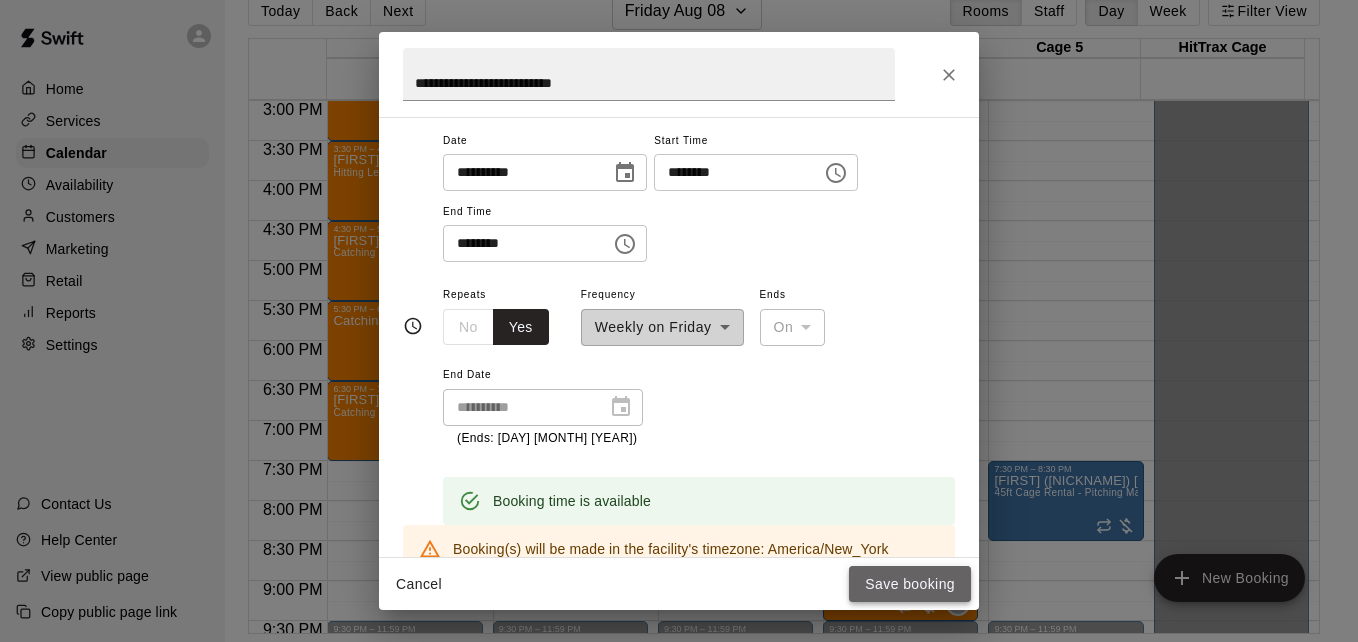 click on "Save booking" at bounding box center (910, 584) 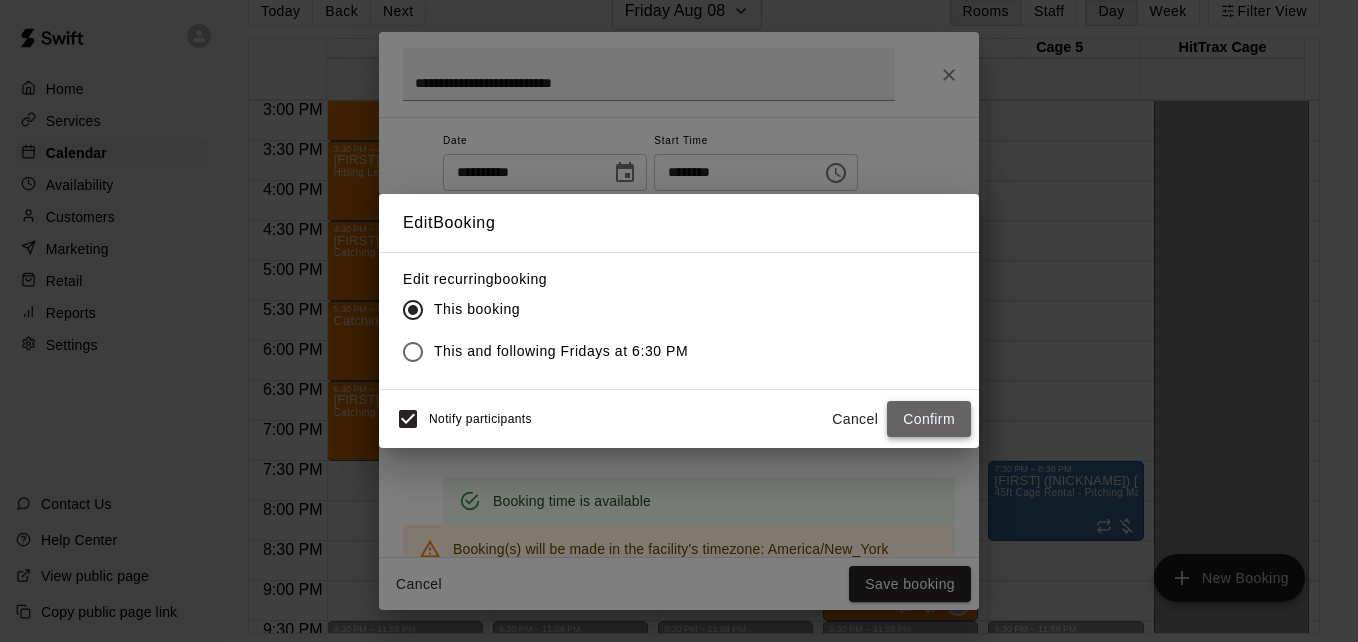 click on "Confirm" at bounding box center (929, 419) 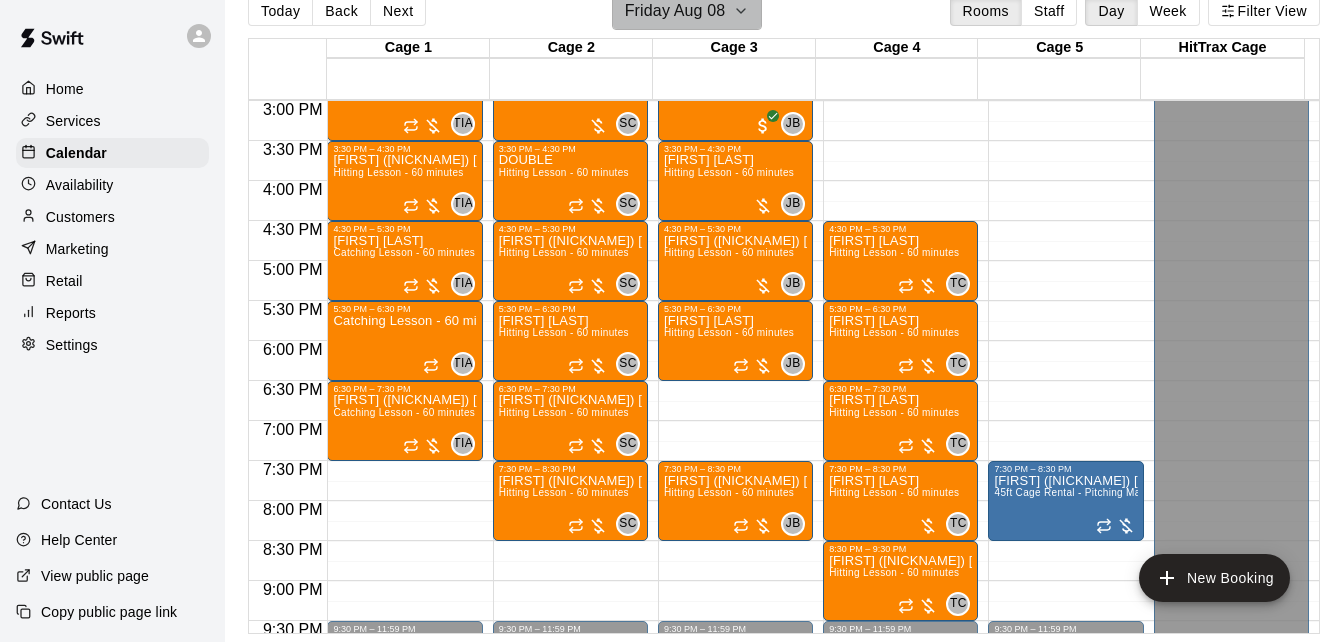 click 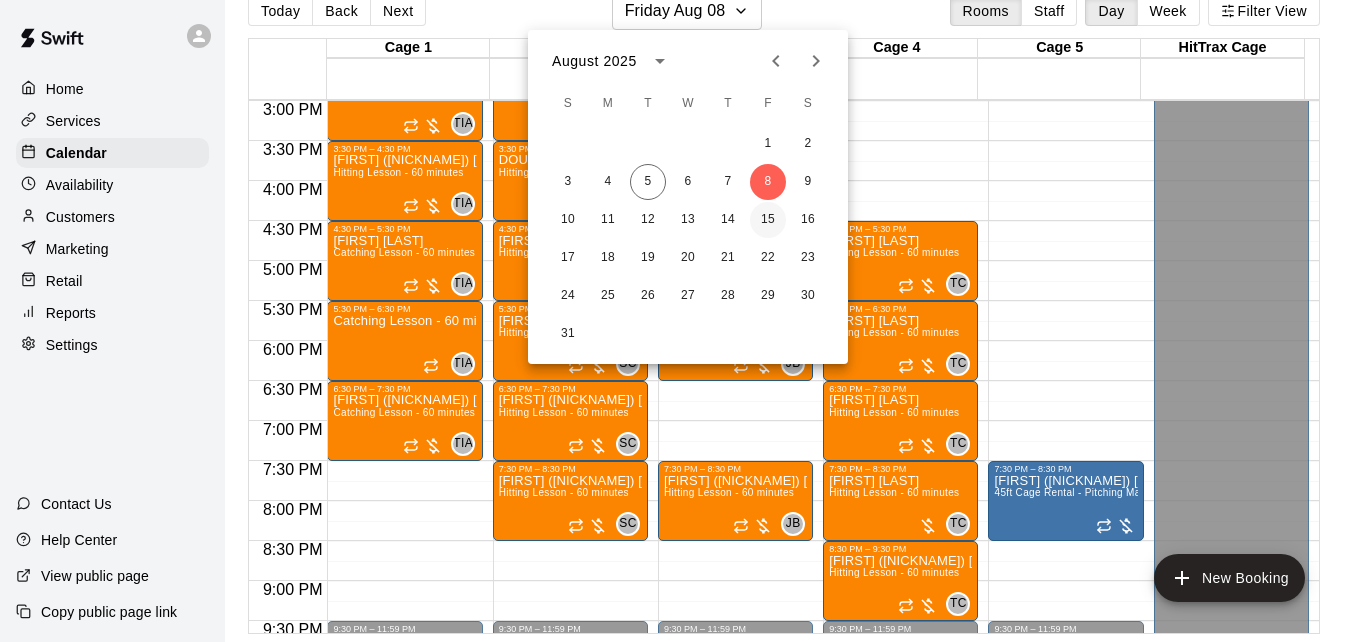 click on "15" at bounding box center [768, 220] 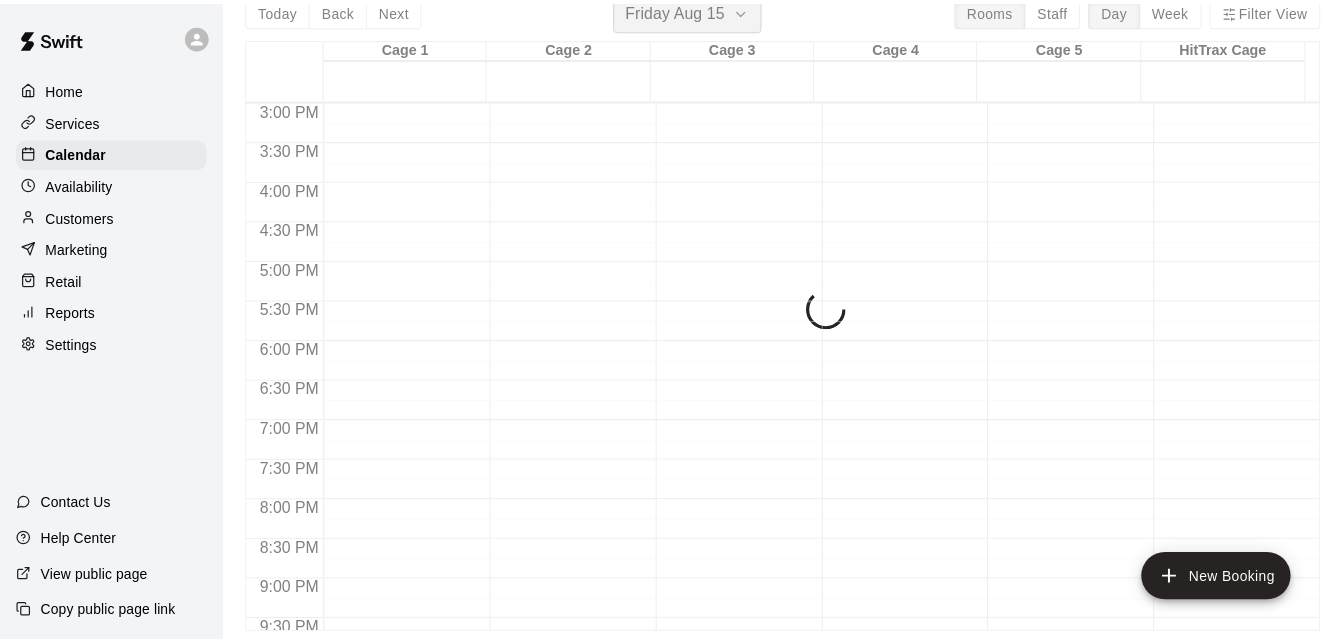 scroll, scrollTop: 24, scrollLeft: 0, axis: vertical 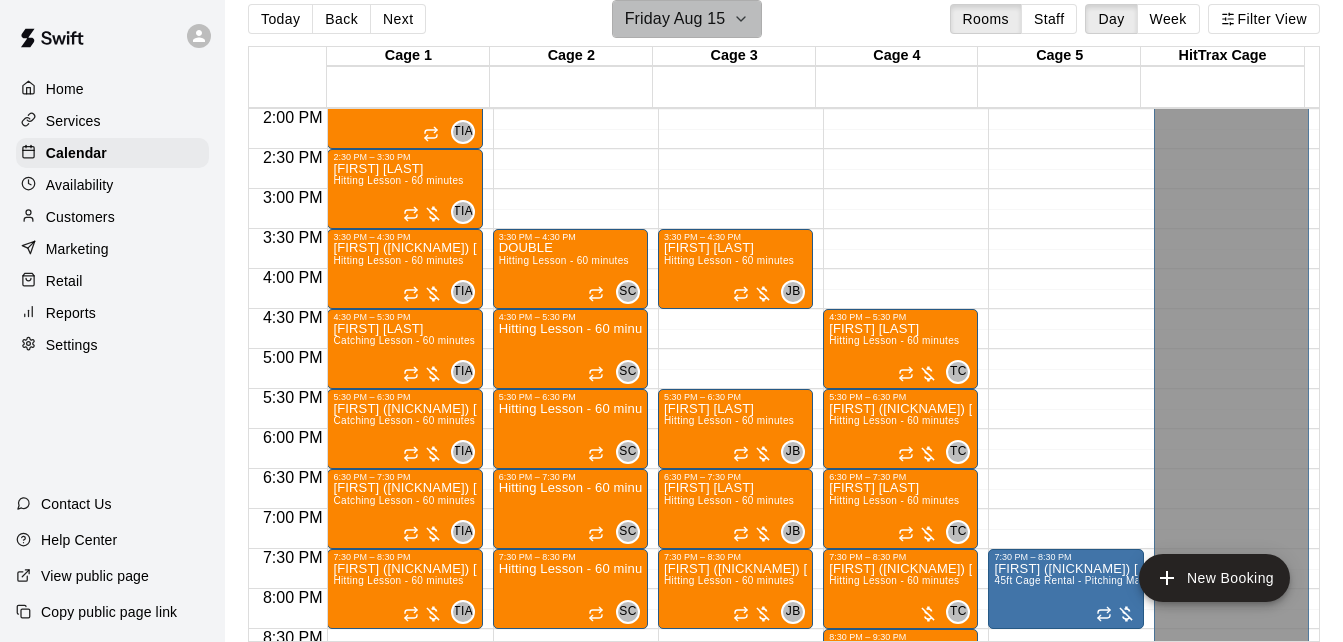 click 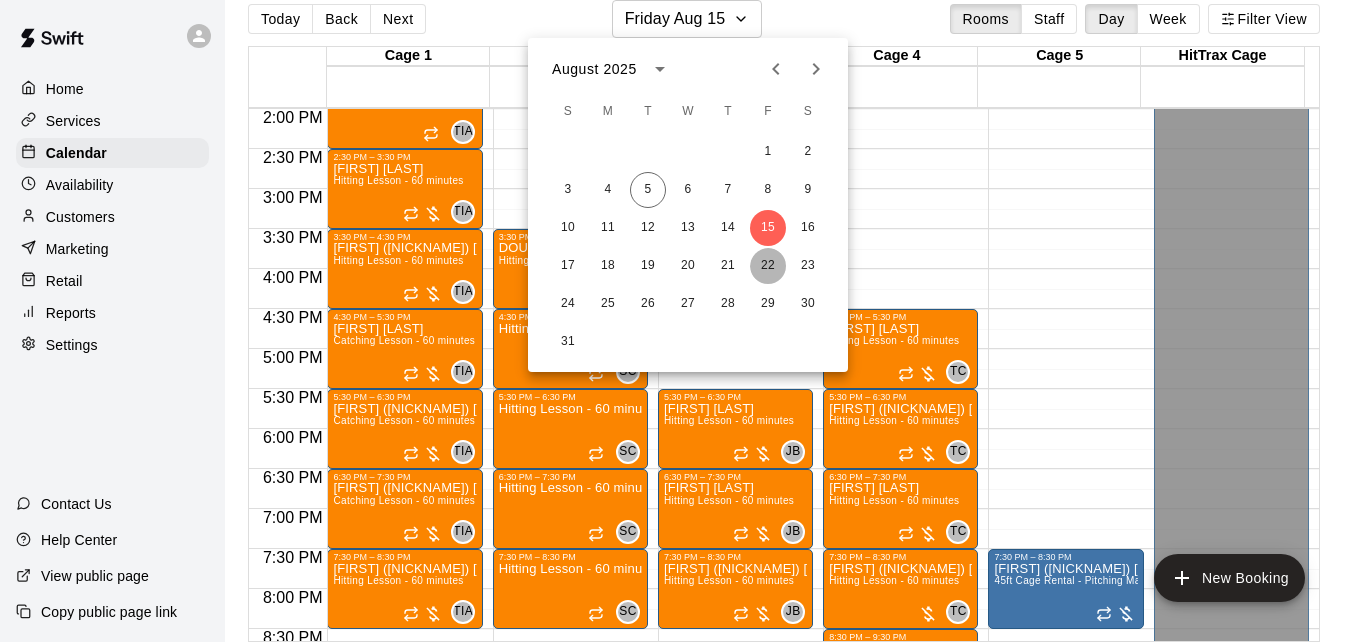 click on "22" at bounding box center (768, 266) 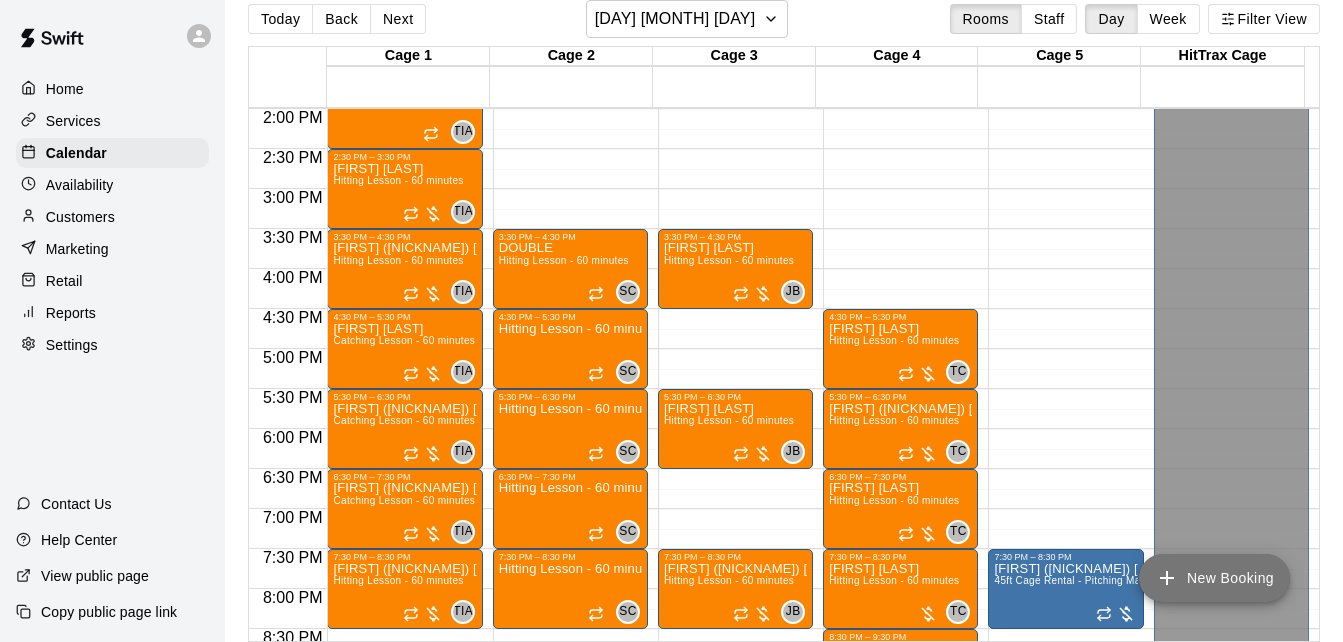 click 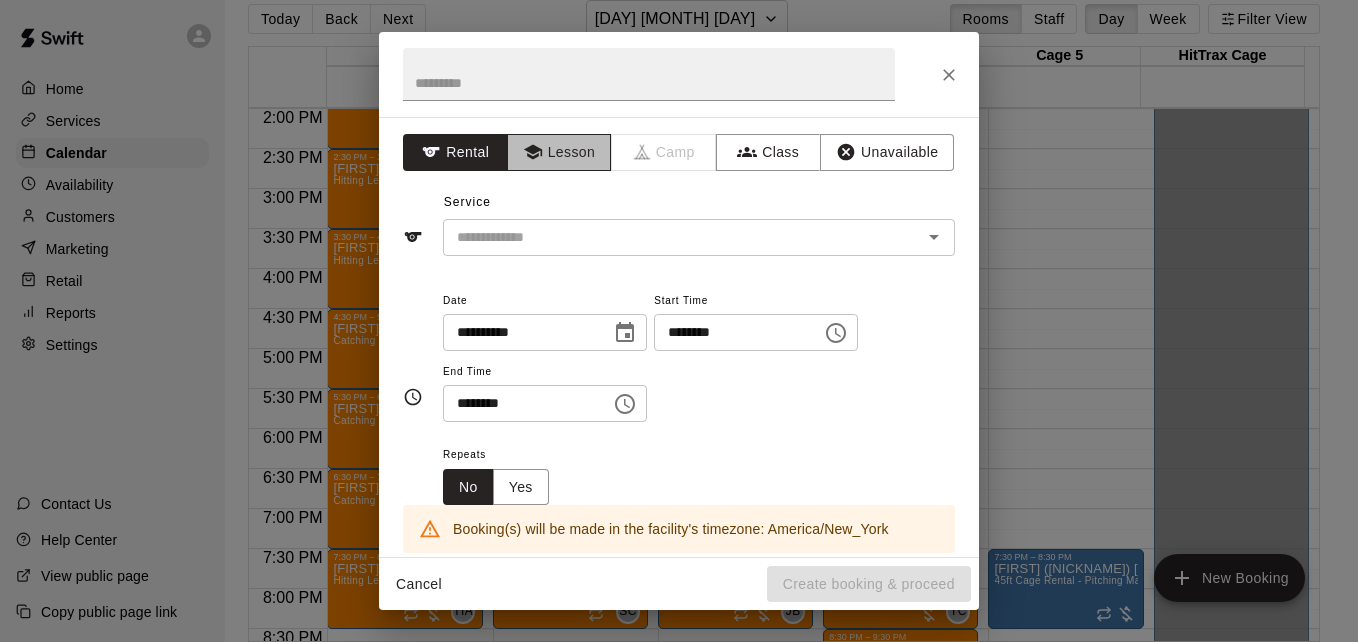 click on "Lesson" at bounding box center (559, 152) 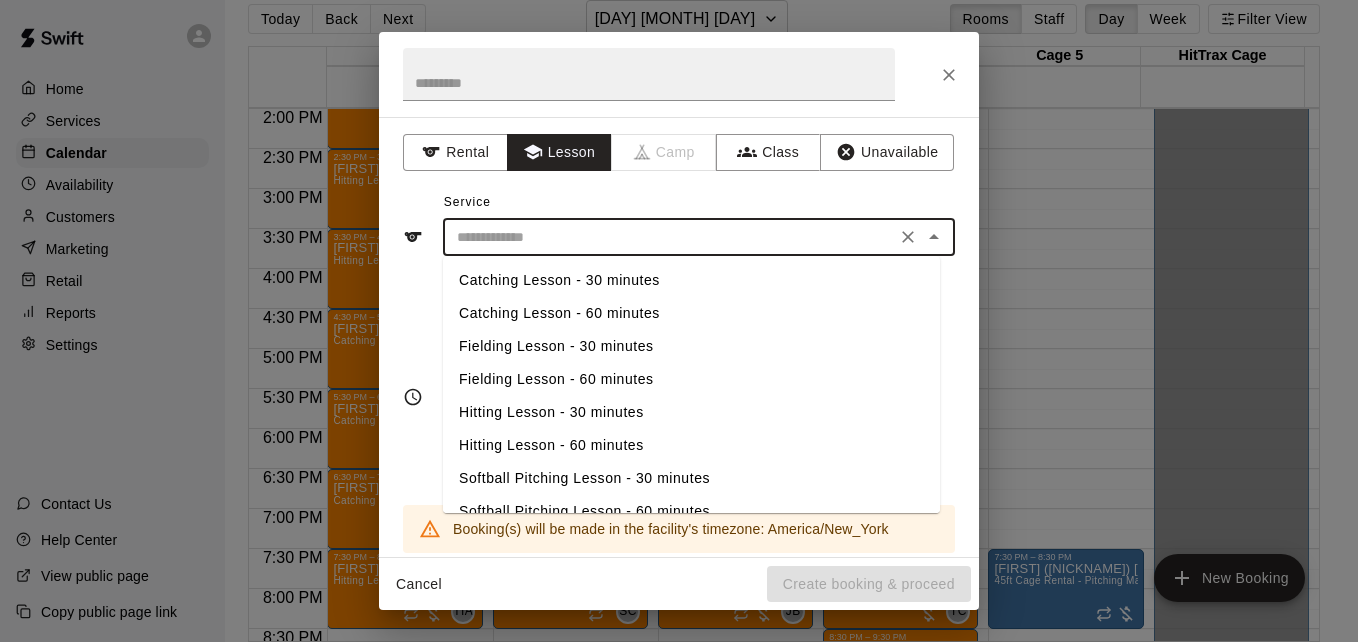click at bounding box center (669, 237) 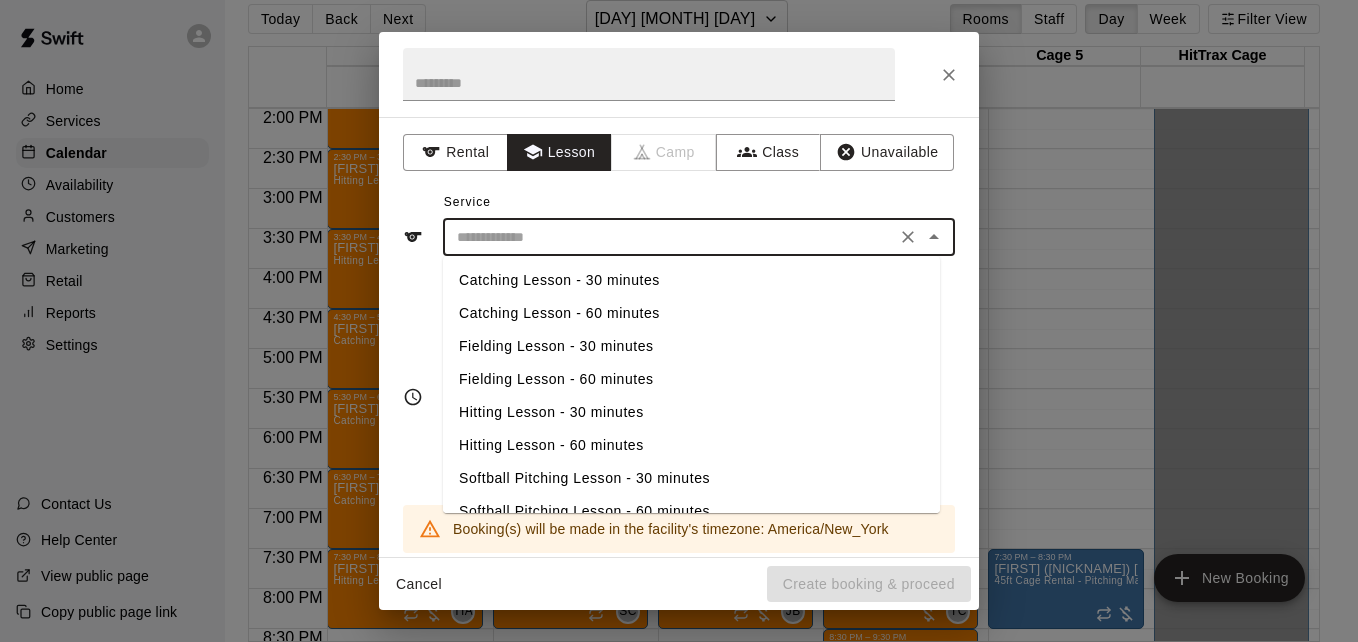 click on "Hitting Lesson - 60 minutes" at bounding box center [691, 445] 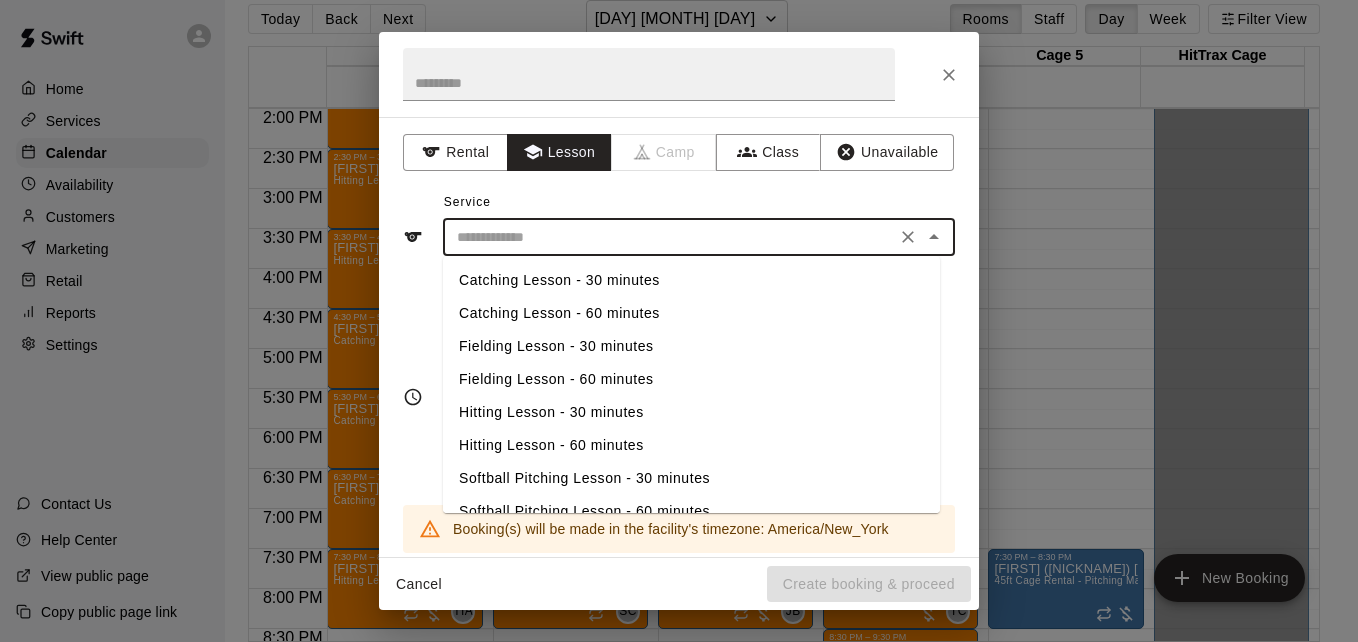 type on "**********" 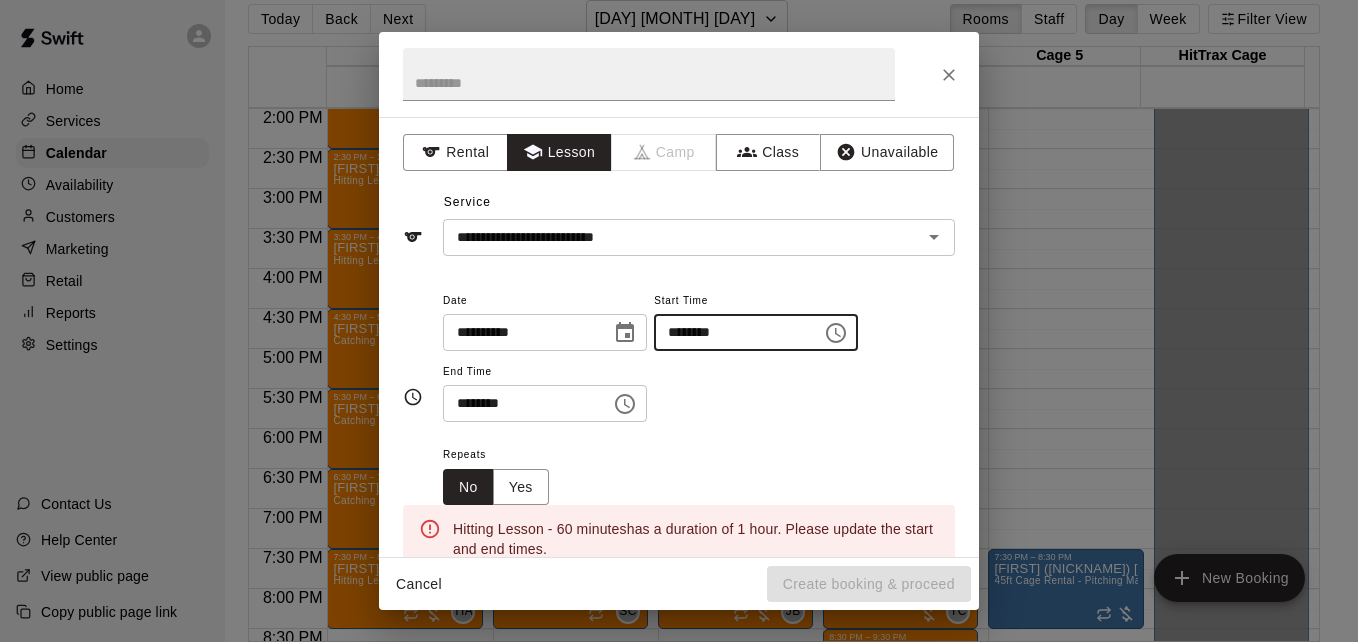 click on "********" at bounding box center (731, 332) 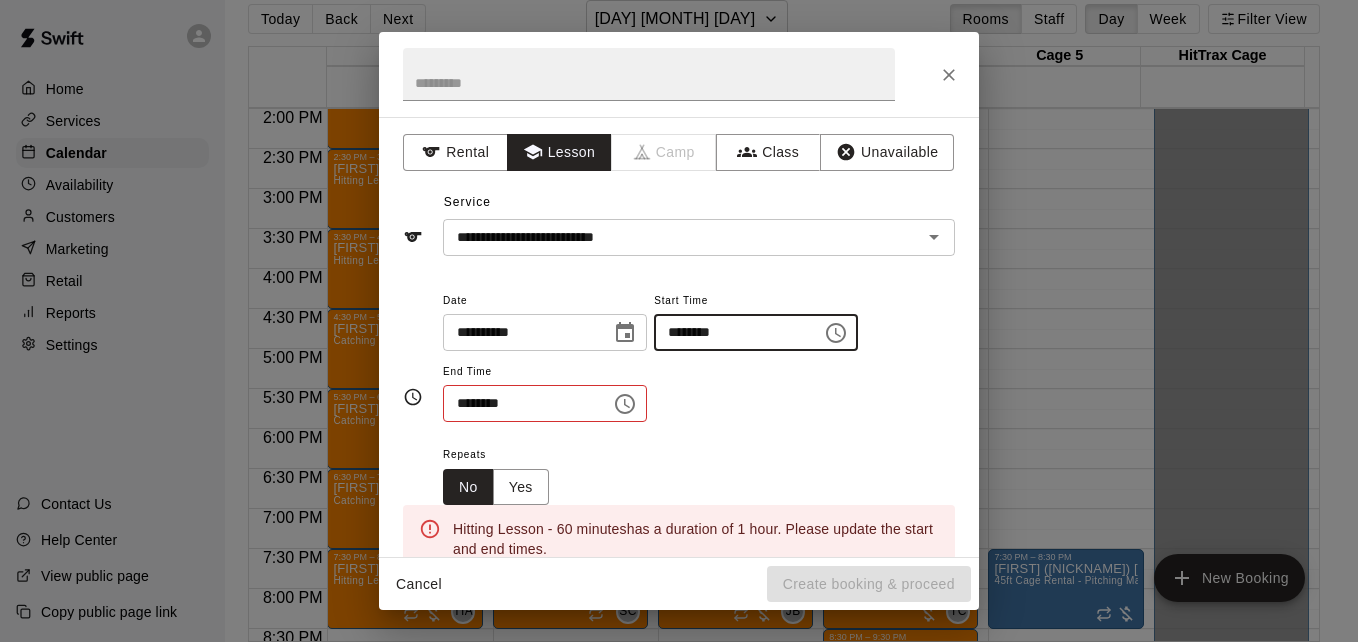 type on "********" 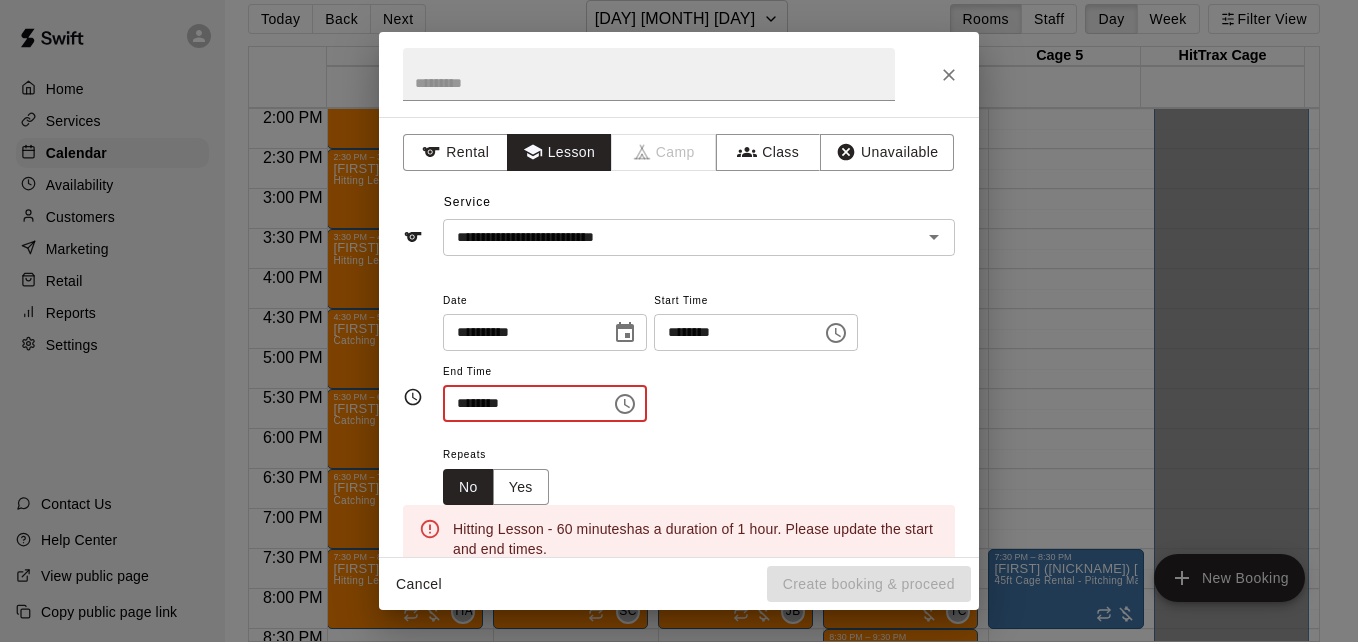 click on "********" at bounding box center [520, 403] 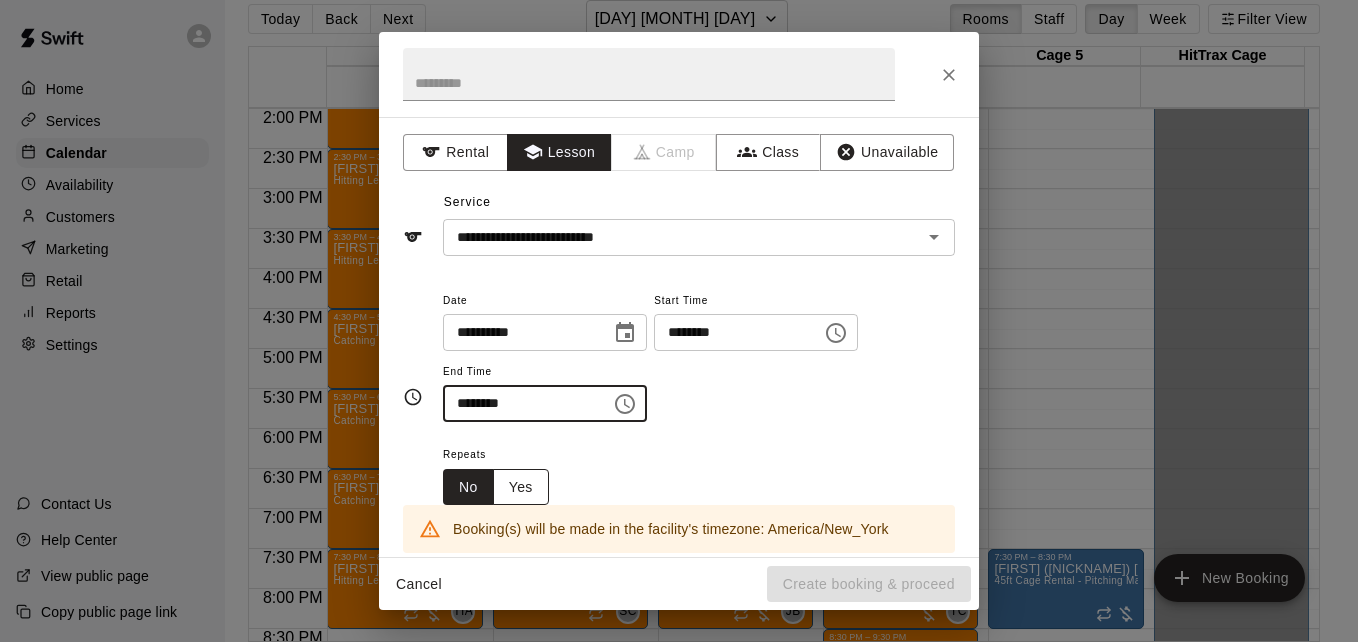 type on "********" 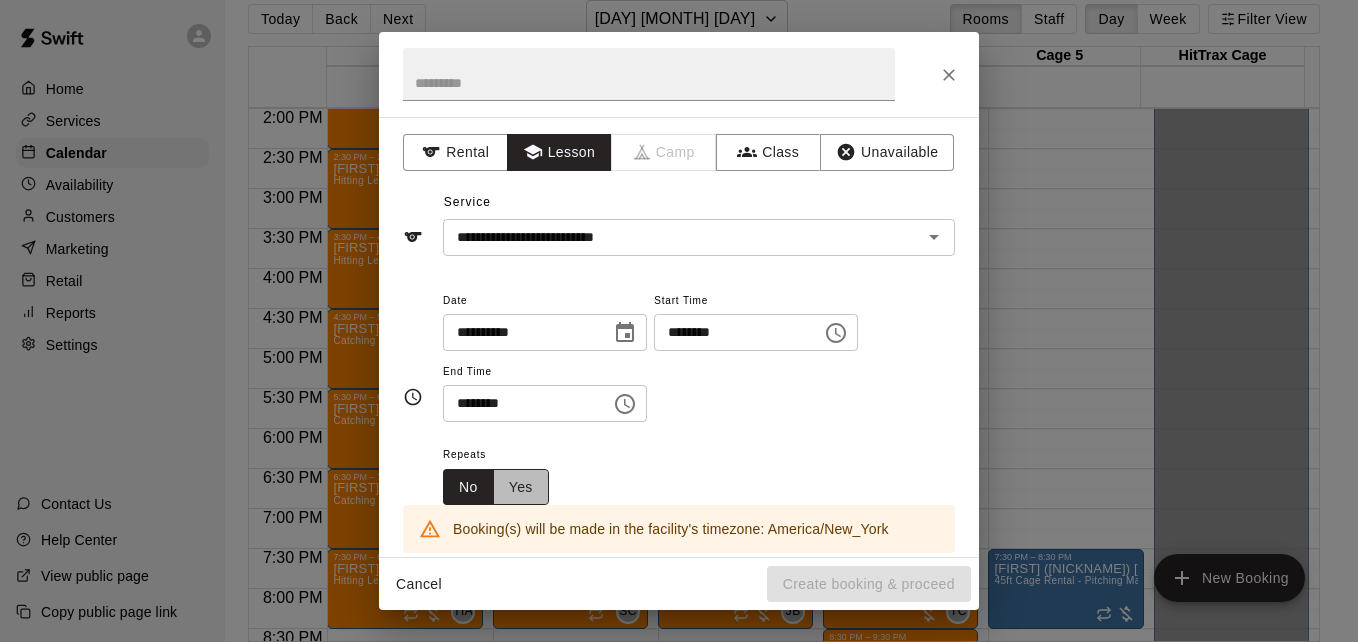 click on "Yes" at bounding box center [521, 487] 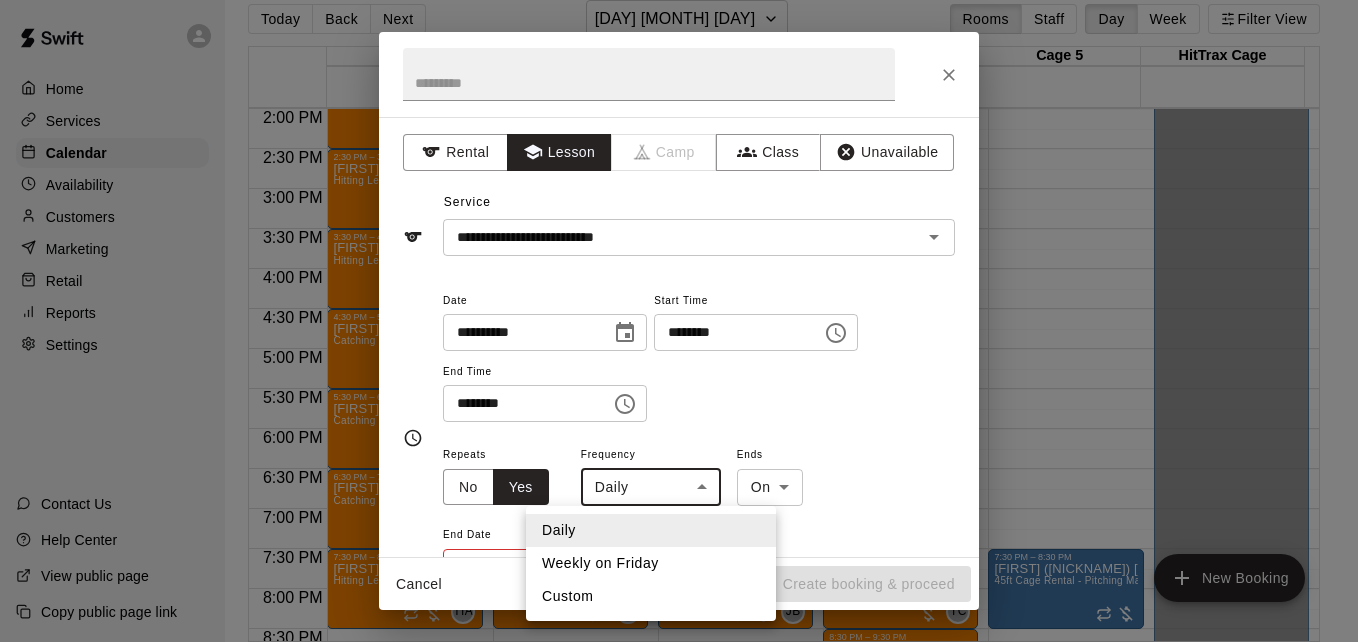 click on "Hitting Lesson - 60 minutes [FIRST] 0 [TIME] [AM/PM] – [TIME] [AM/PM] Hitting Lesson - 60 minutes [FIRST] 0 [TIME] [AM/PM] – [TIME] [AM/PM] [FIRST] [LAST] Hitting Lesson - 60 minutes [FIRST] 0 [TIME] [AM/PM] – [TIME] [AM/PM] [FIRST] [LAST] Hitting Lesson - 60 minutes [FIRST] 0 [TIME] [AM/PM] – [TIME] [AM/PM] [FIRST] [LAST] [TIME] [AM/PM] – [TIME] [AM/PM] [FIRST] [LAST]" at bounding box center (679, 313) 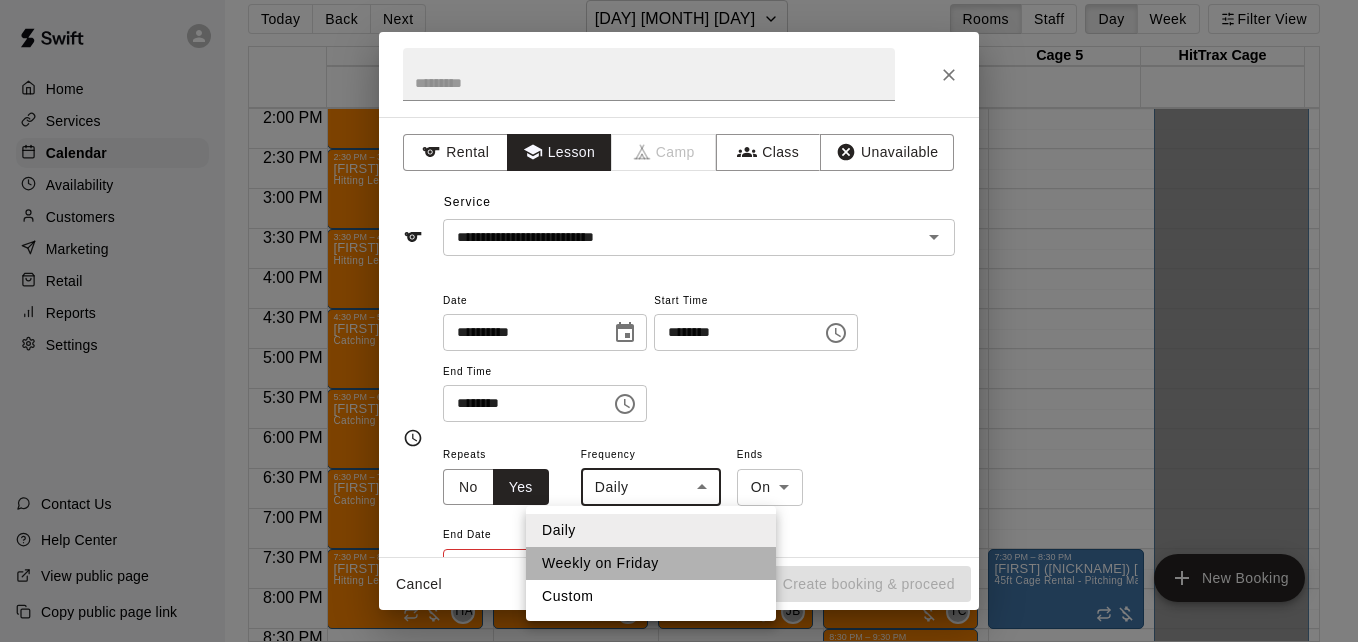 click on "Weekly on Friday" at bounding box center [651, 563] 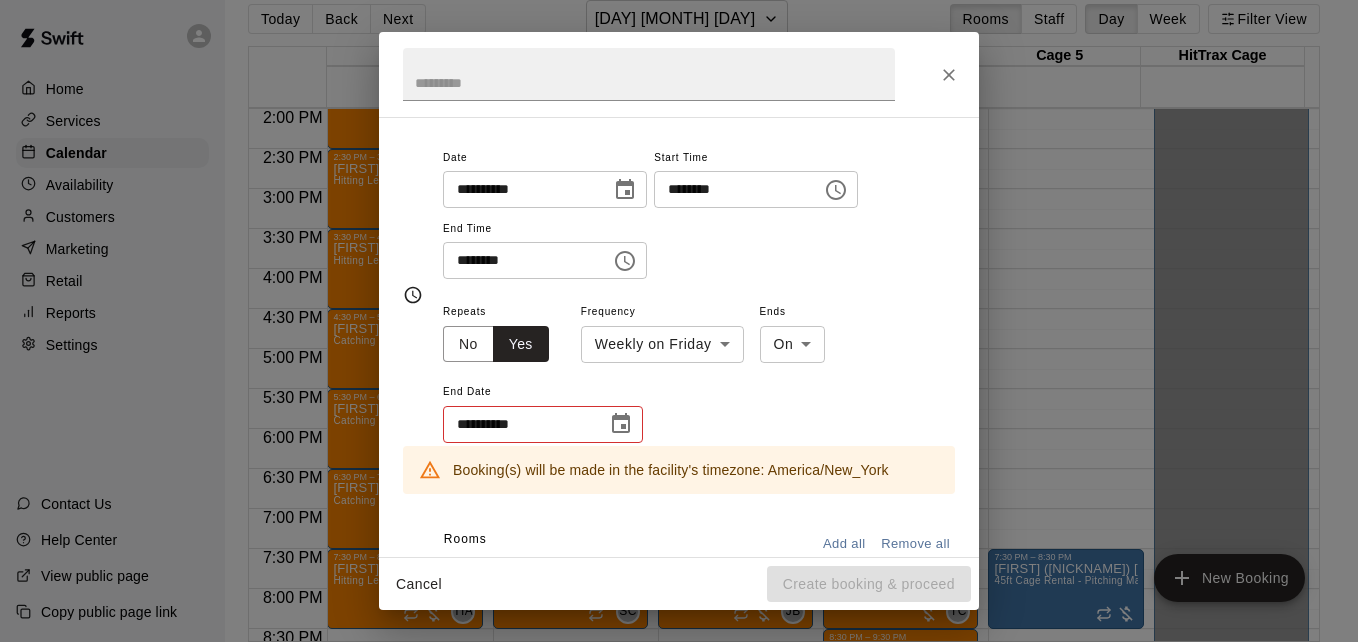 scroll, scrollTop: 160, scrollLeft: 0, axis: vertical 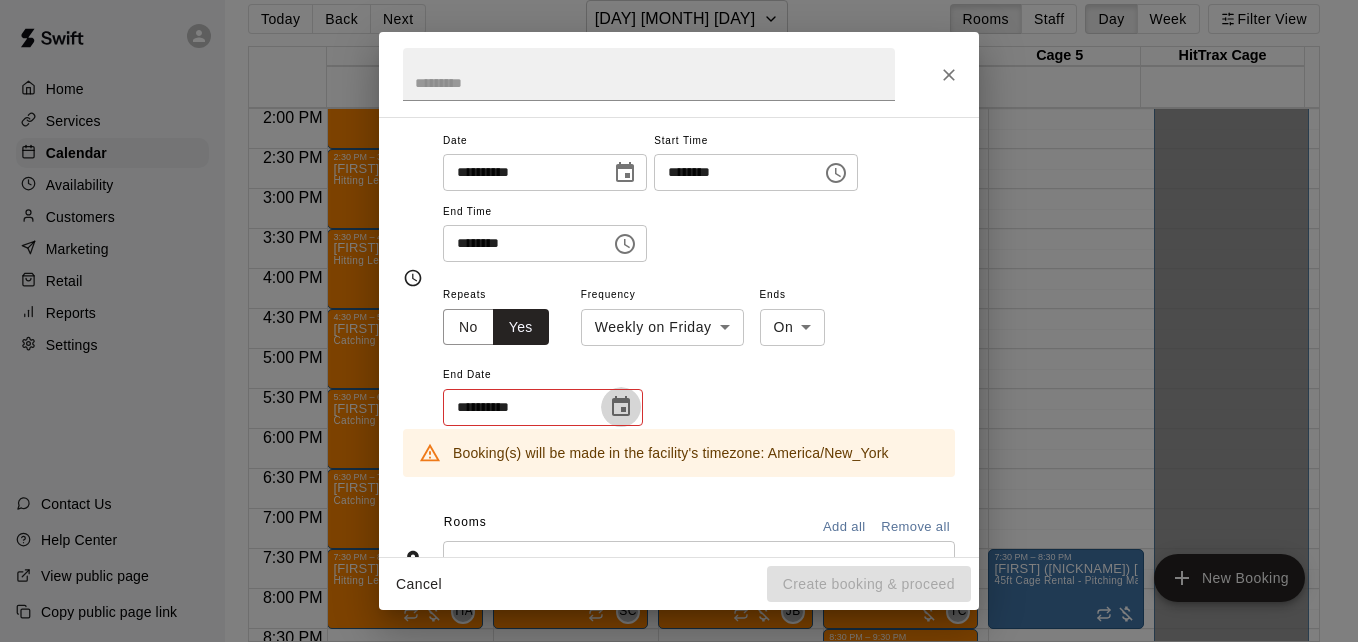 click 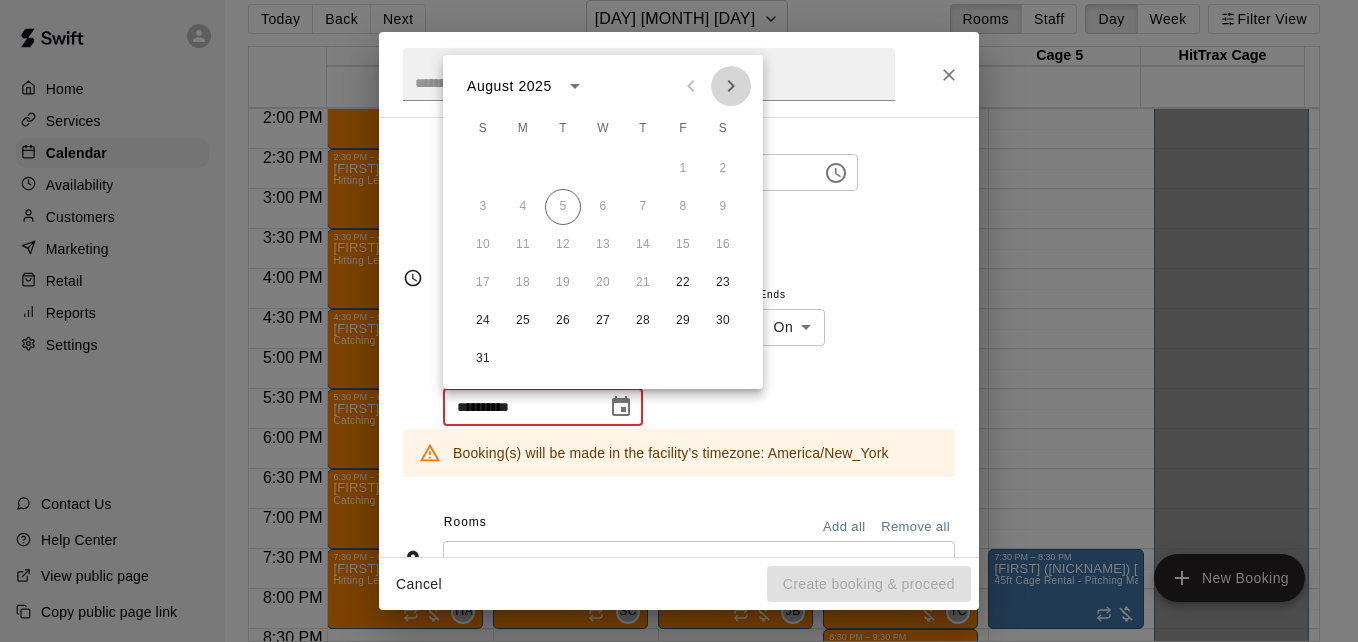 click at bounding box center (731, 86) 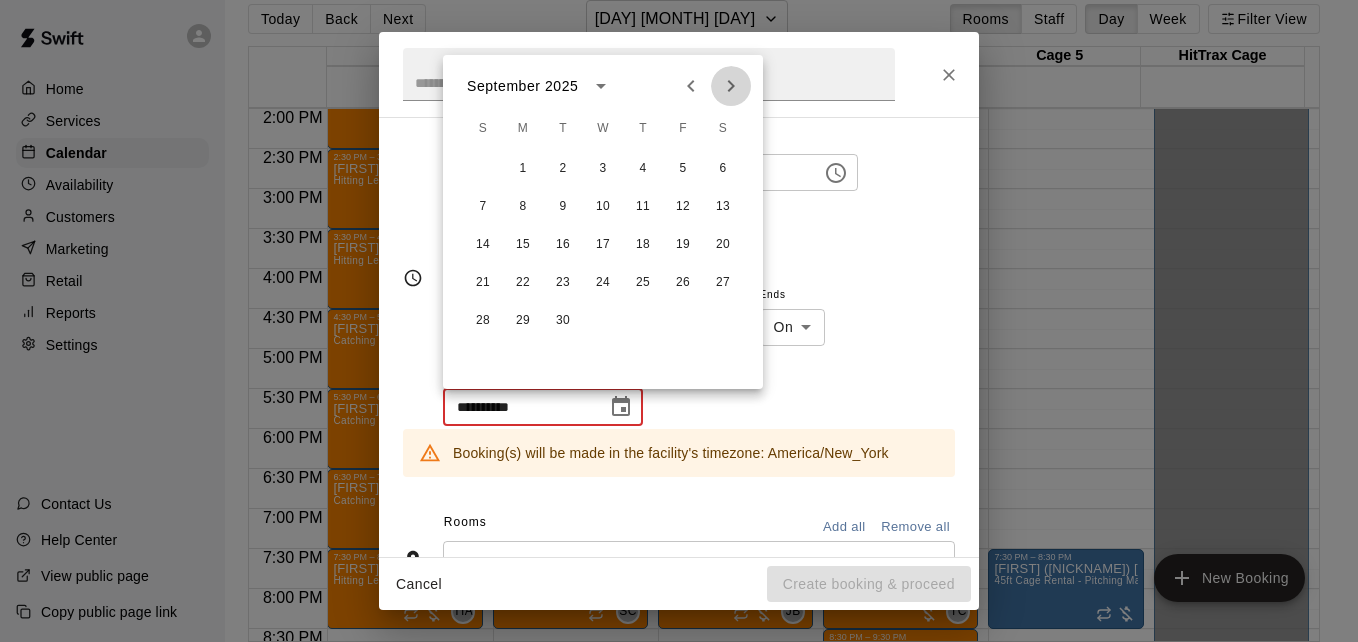 click at bounding box center [731, 86] 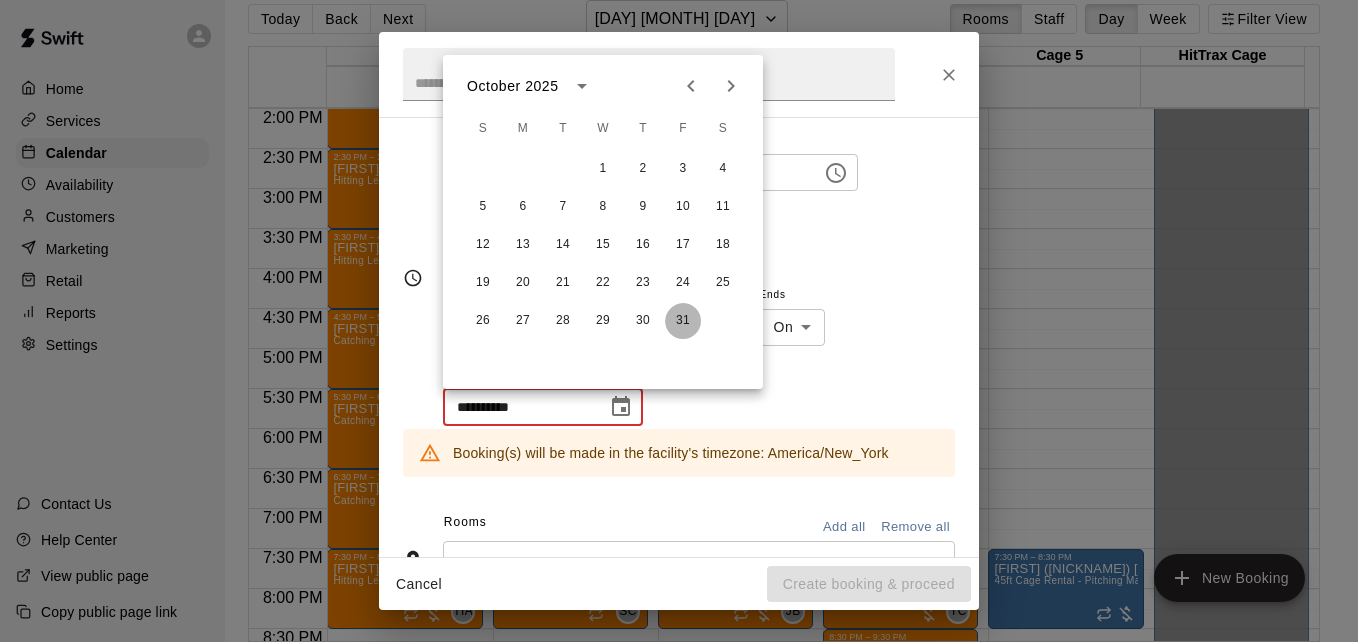 click on "31" at bounding box center (683, 321) 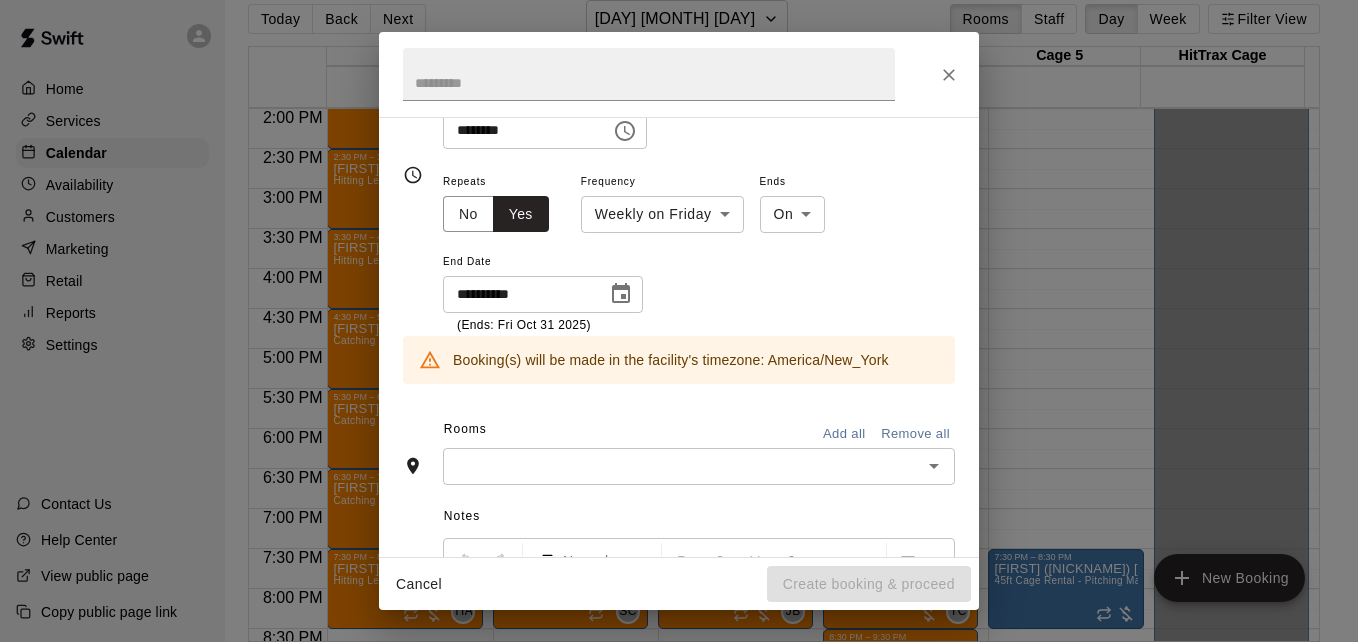 scroll, scrollTop: 293, scrollLeft: 0, axis: vertical 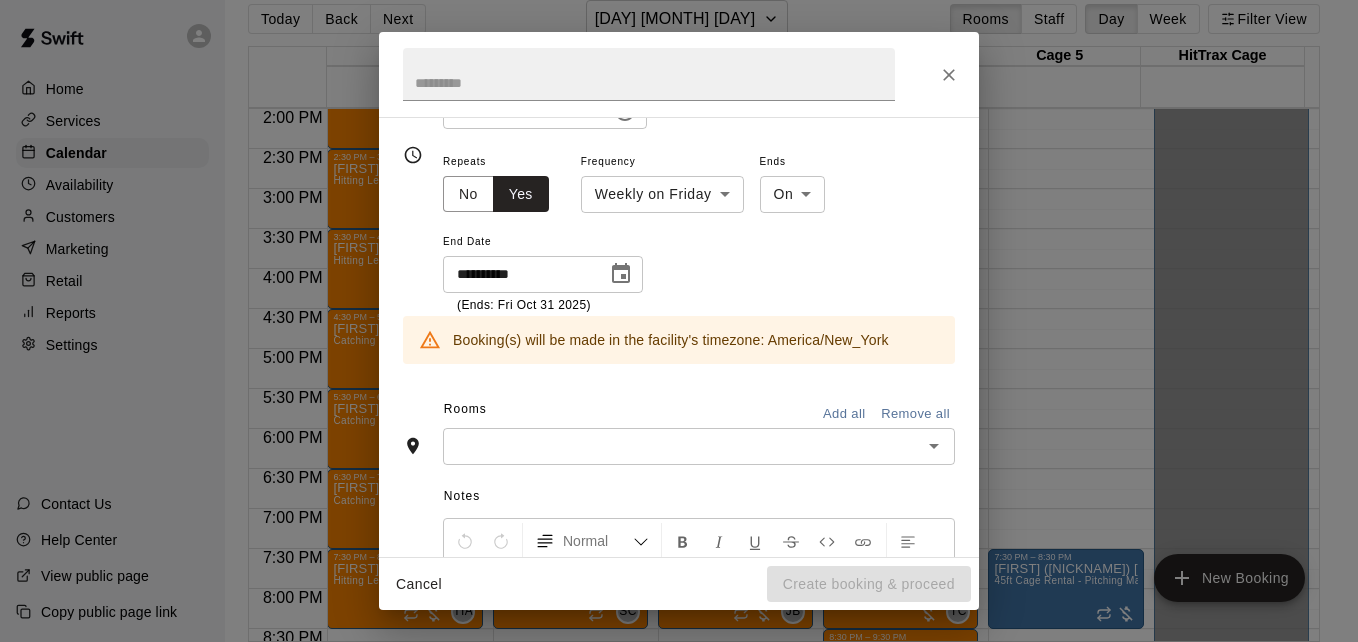 click on "​" at bounding box center [699, 446] 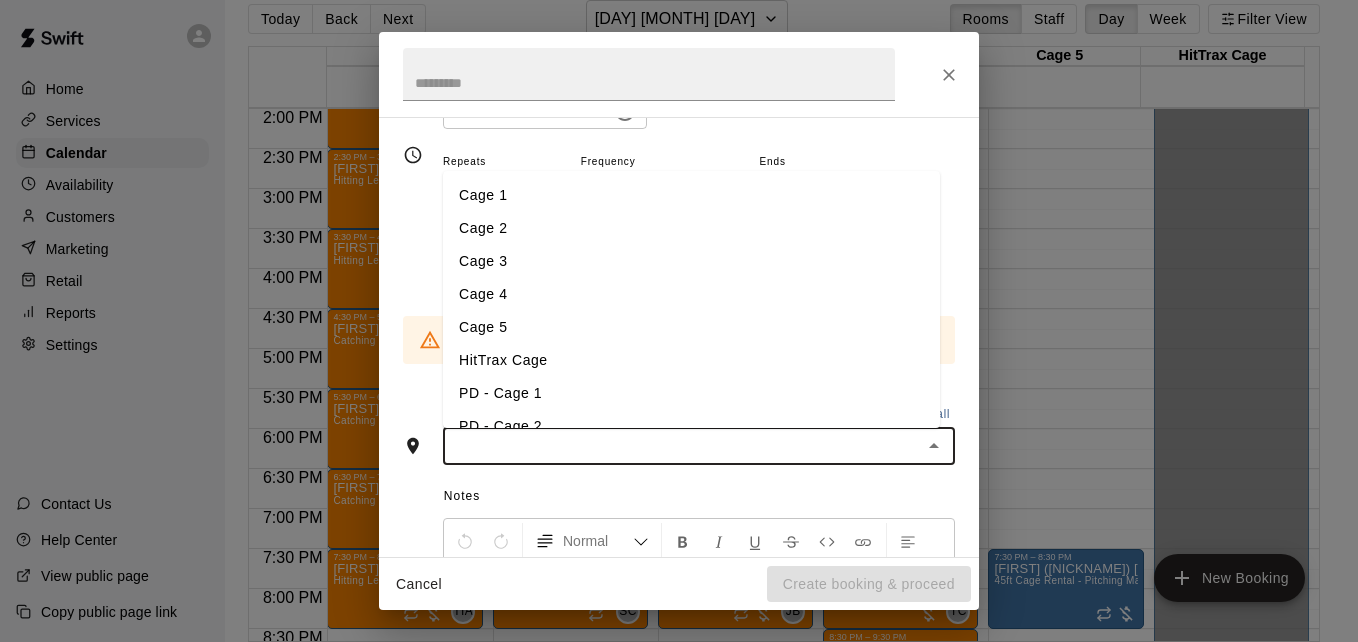 click on "Cage 3" at bounding box center (691, 261) 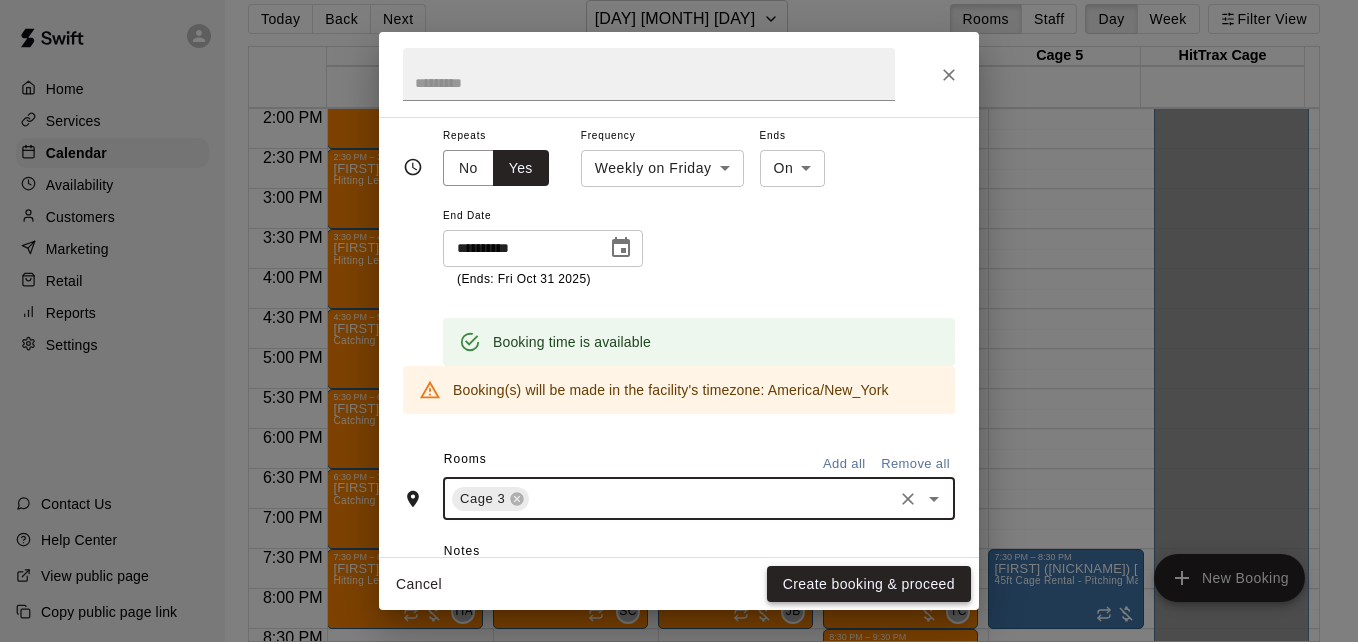 scroll, scrollTop: 331, scrollLeft: 0, axis: vertical 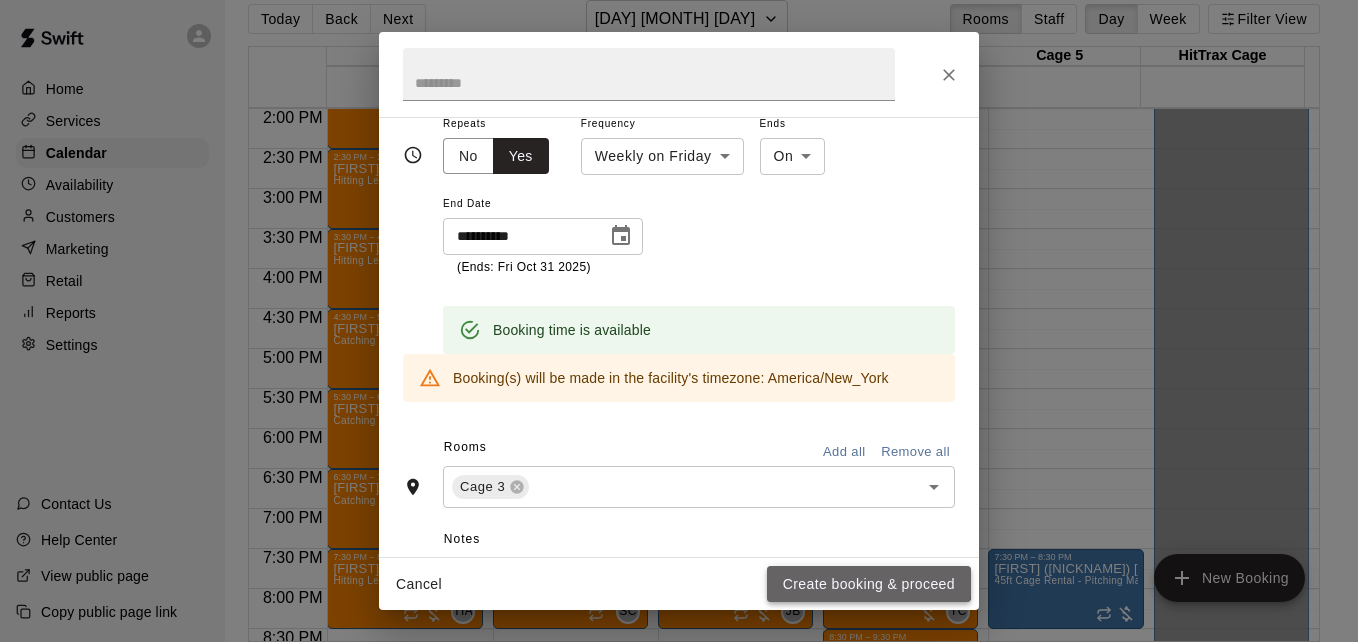 click on "Create booking & proceed" at bounding box center [869, 584] 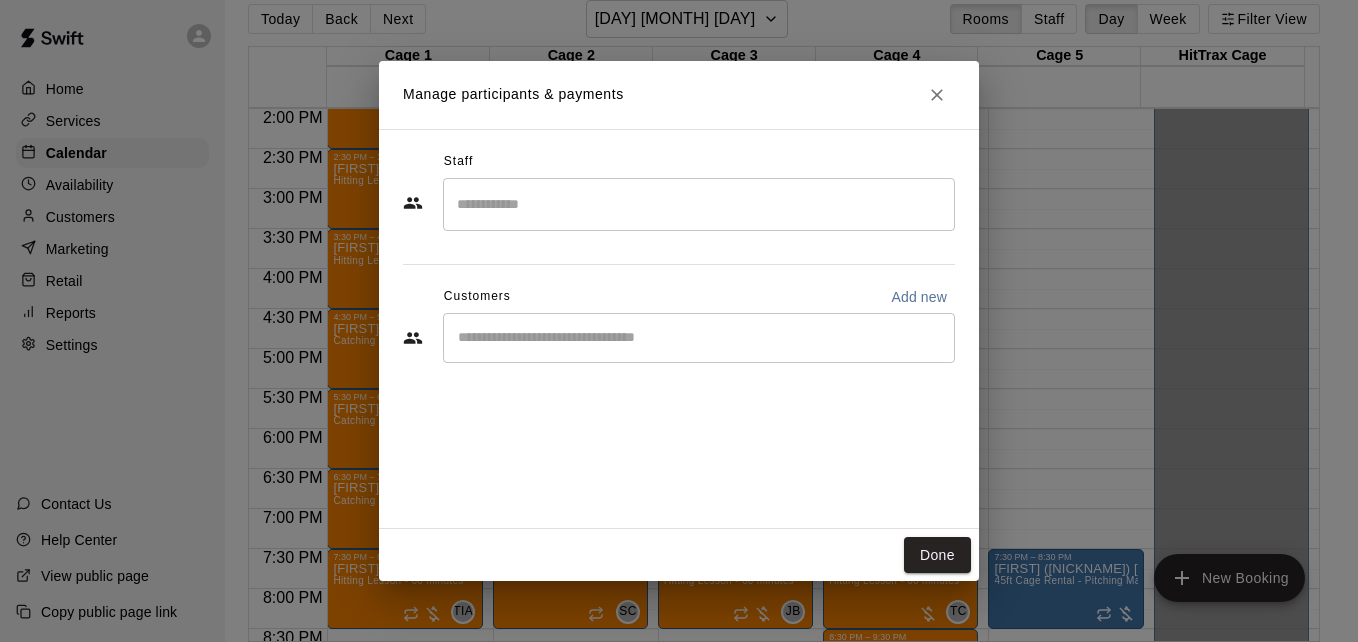 click at bounding box center (699, 204) 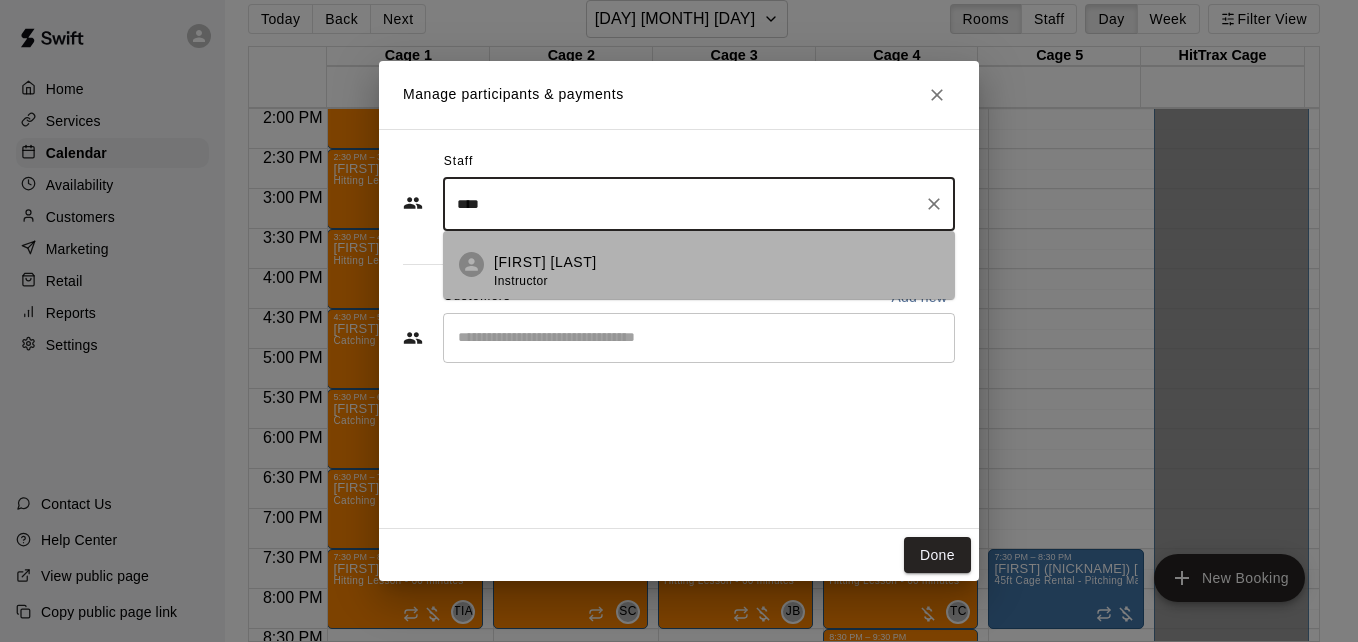 click on "[FIRST] Instructor" at bounding box center (716, 271) 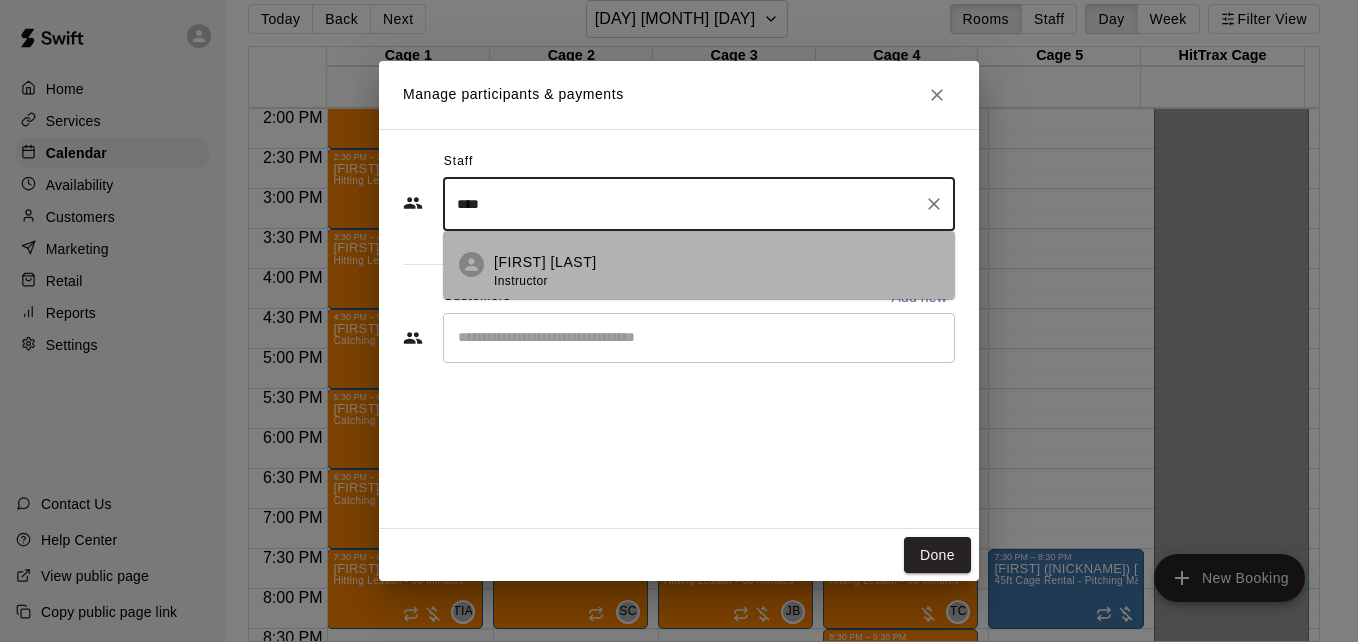 type on "****" 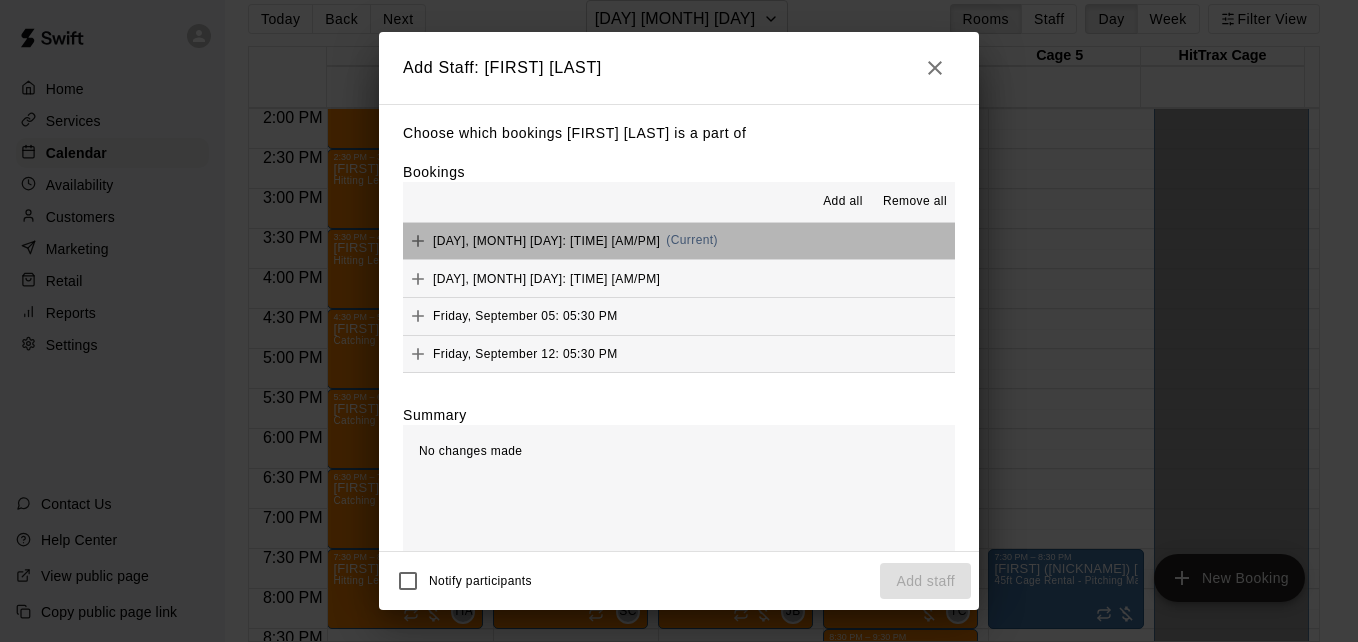 click on "[DAY], [MONTH] [DAY]: [TIME] [AM/PM] (Current)" at bounding box center [679, 241] 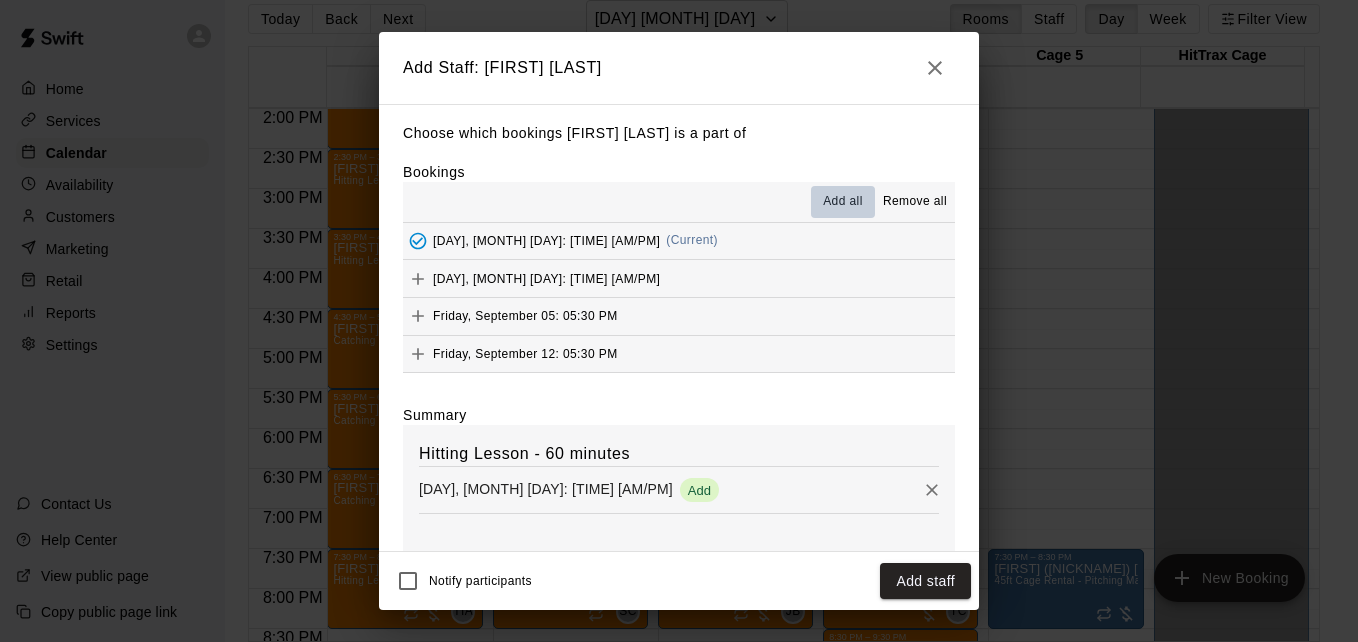 click on "Add all" at bounding box center [843, 202] 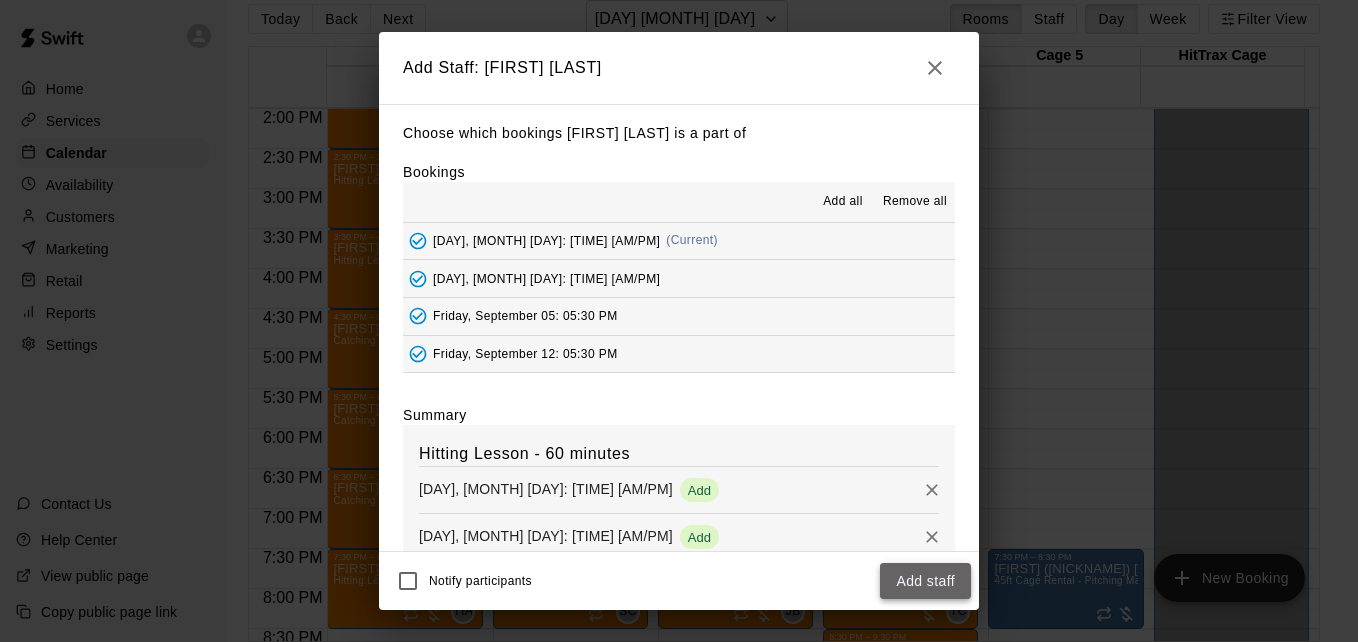 click on "Add staff" at bounding box center (925, 581) 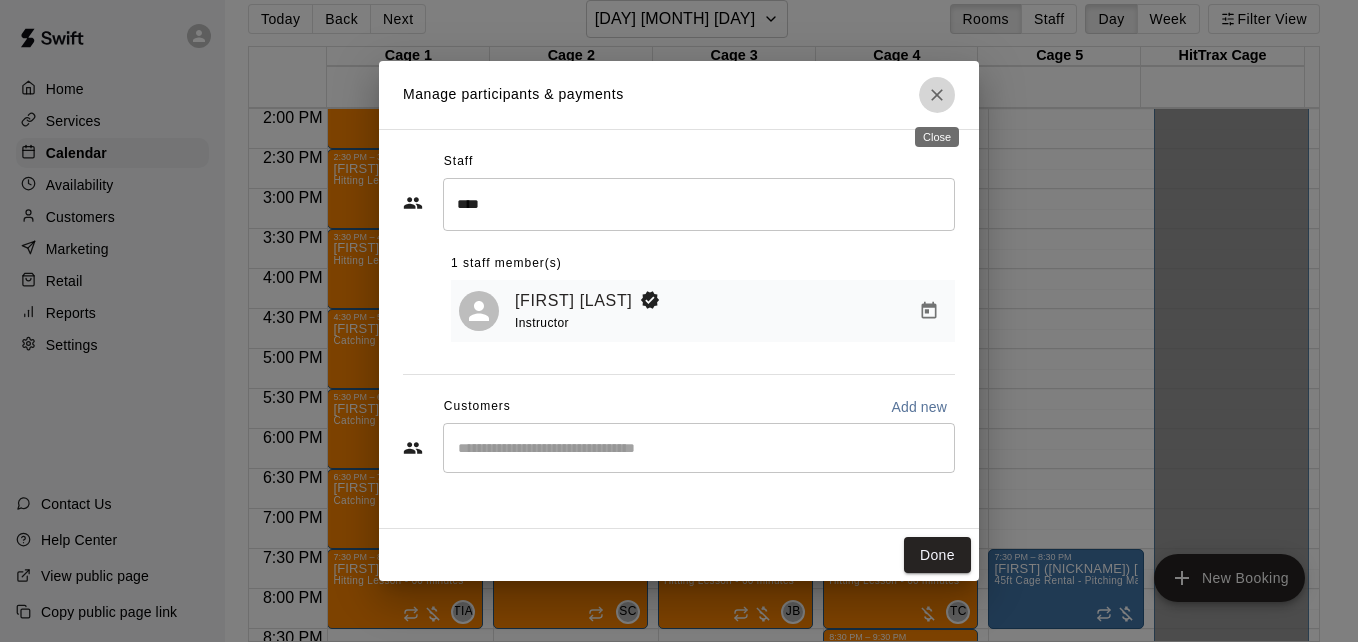 click 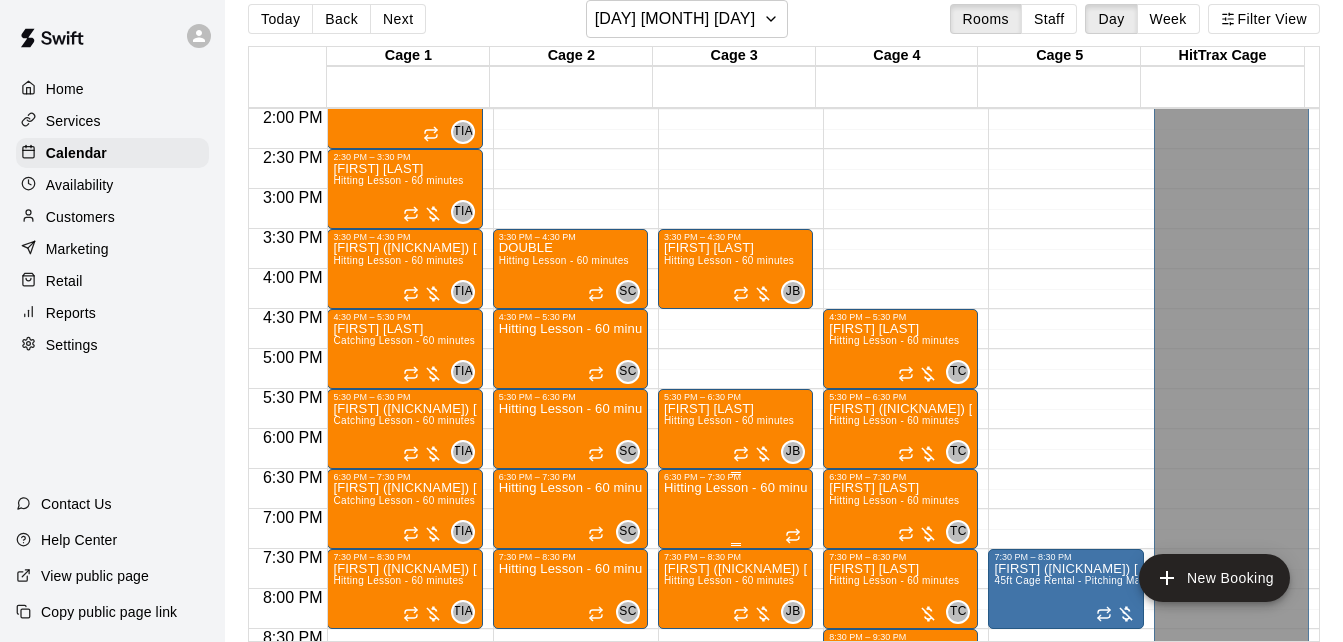 click on "Hitting Lesson - 60 minutes" at bounding box center (735, 803) 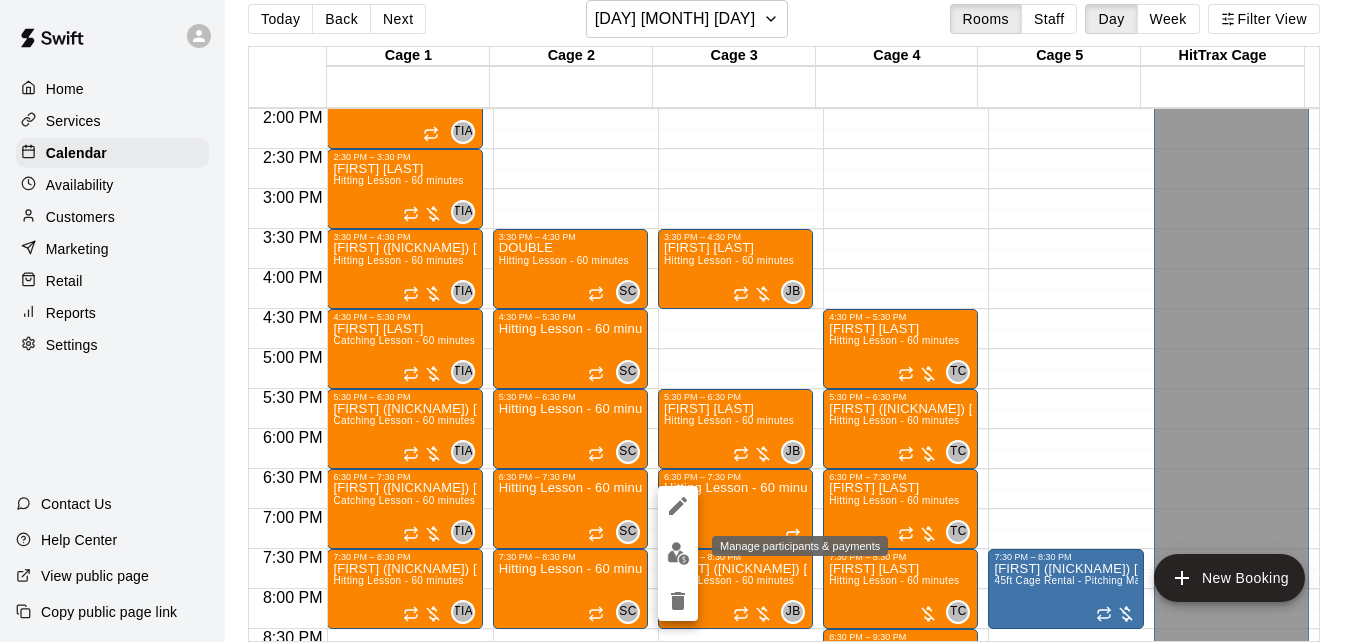 click at bounding box center [678, 553] 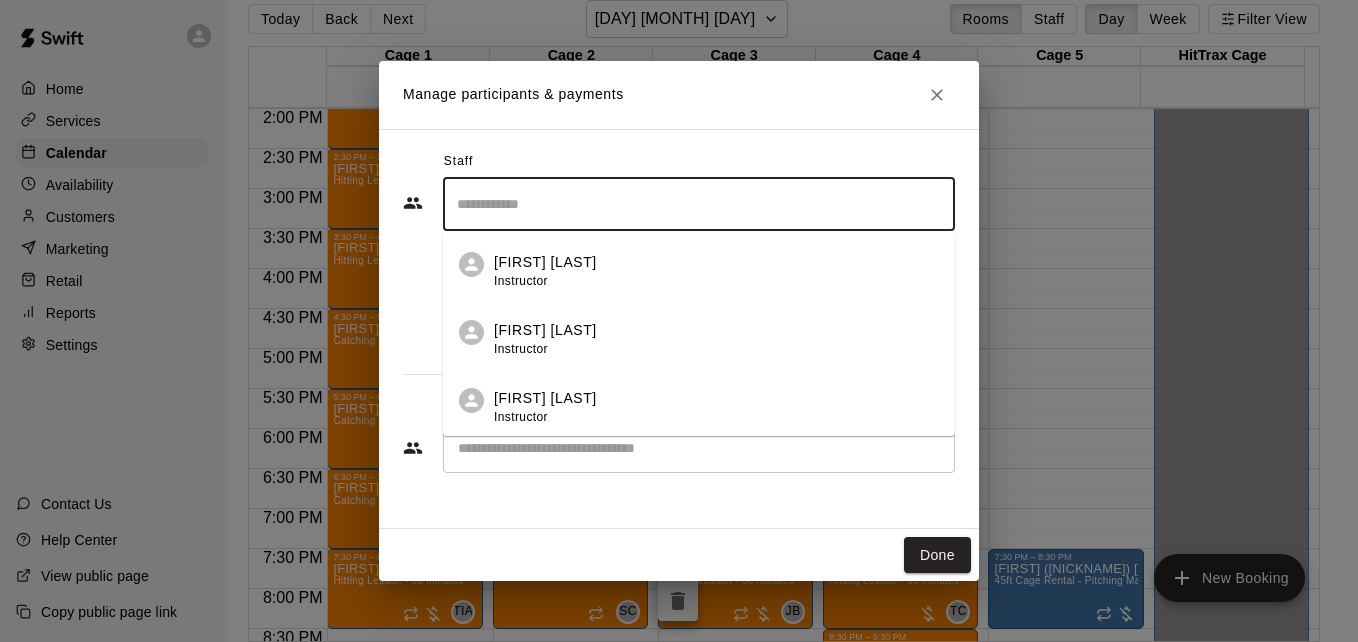 click at bounding box center (699, 204) 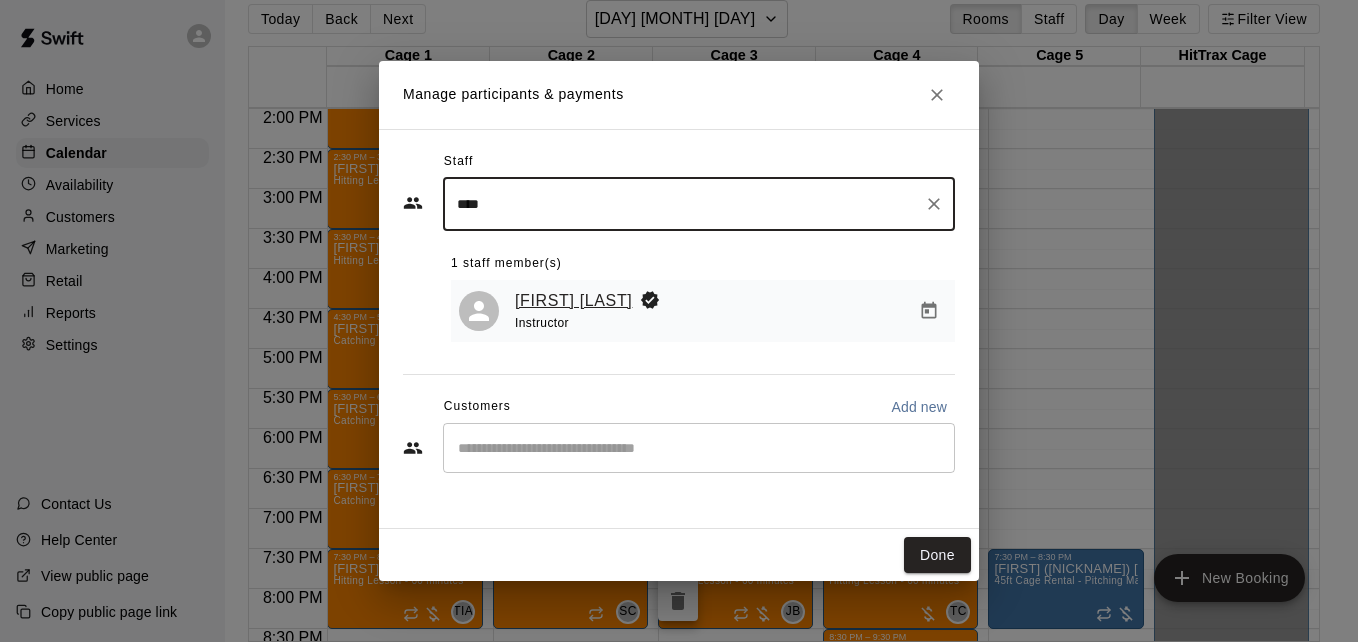 type on "****" 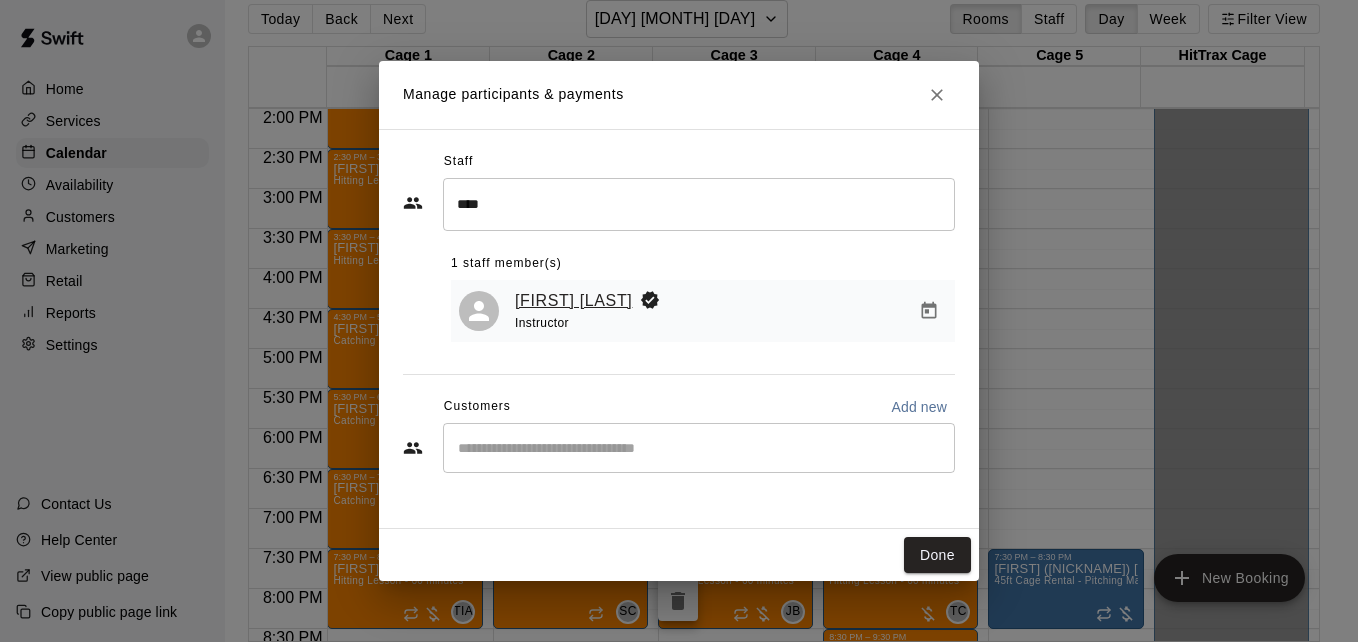 click on "[FIRST] [LAST]" at bounding box center (573, 301) 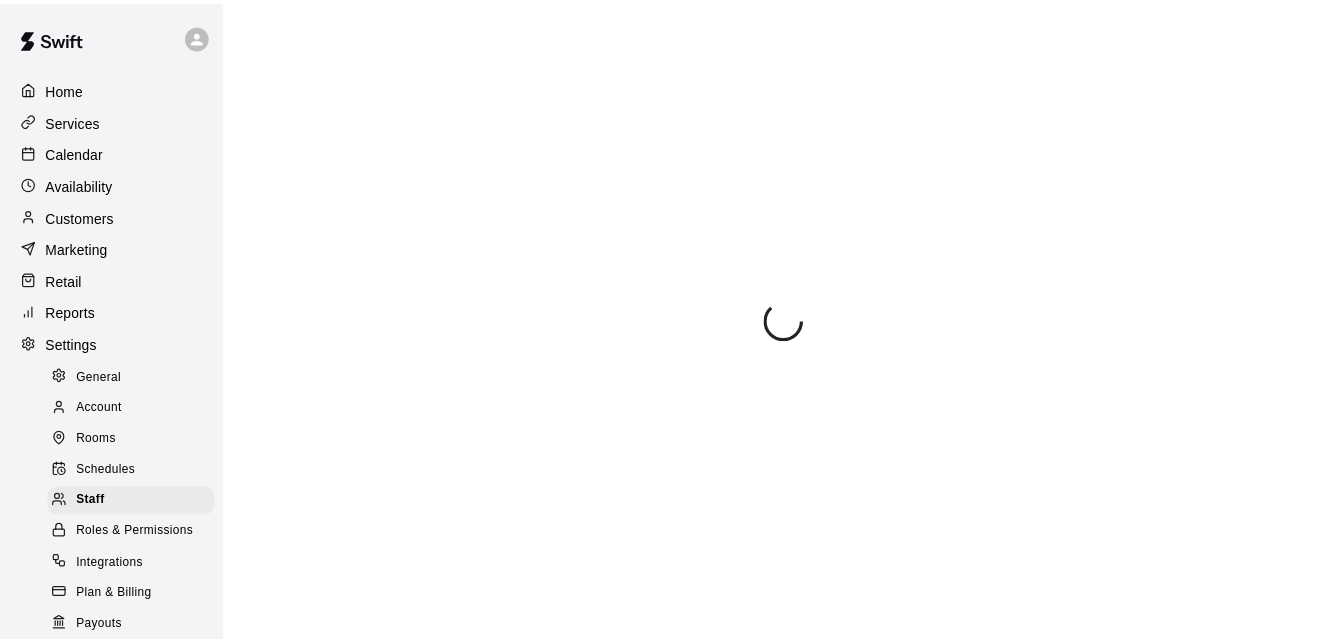 scroll, scrollTop: 0, scrollLeft: 0, axis: both 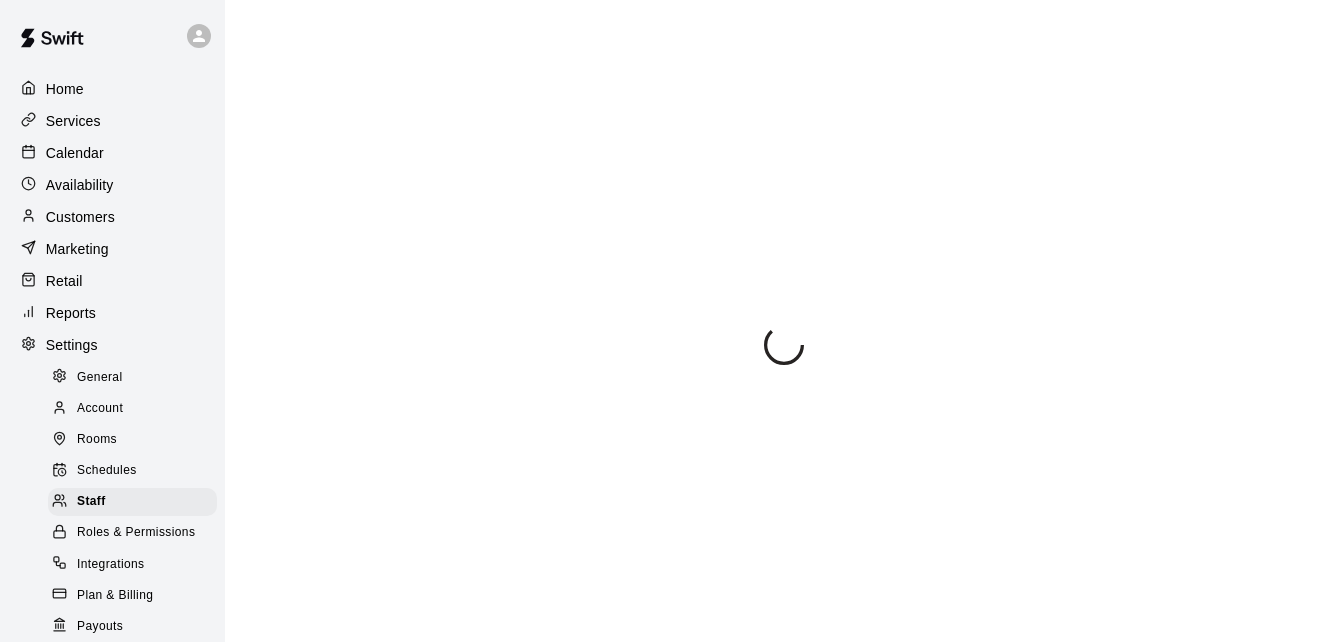 select on "**" 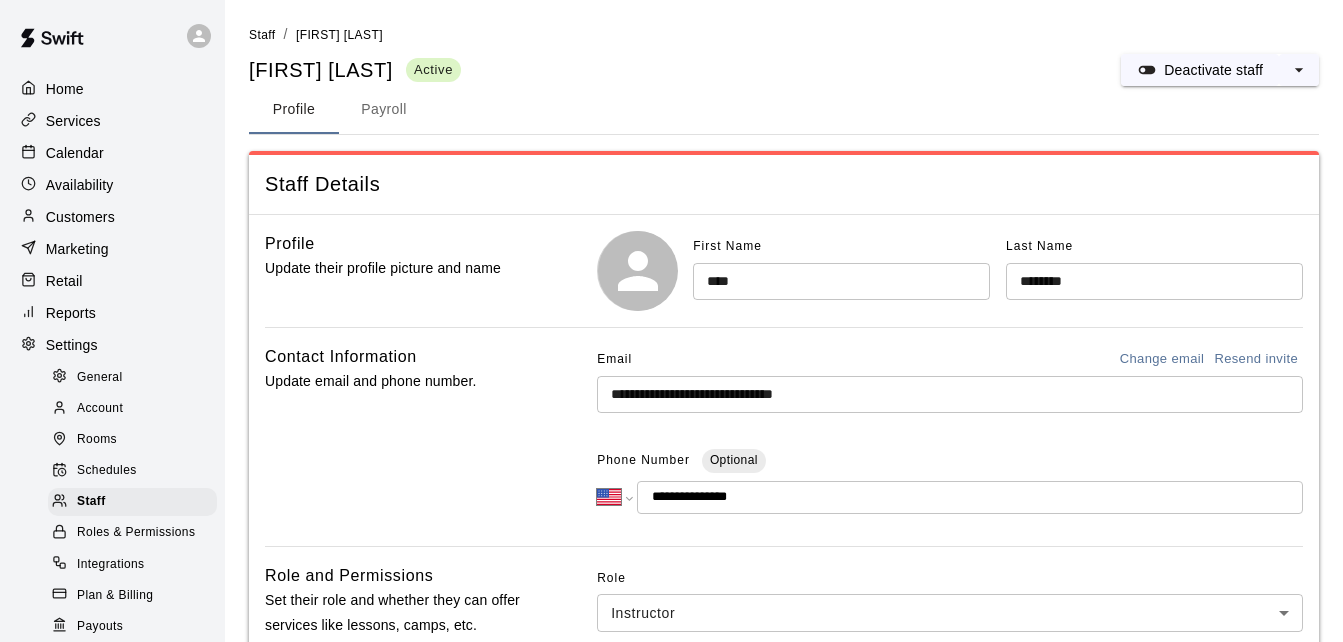 scroll, scrollTop: 281, scrollLeft: 0, axis: vertical 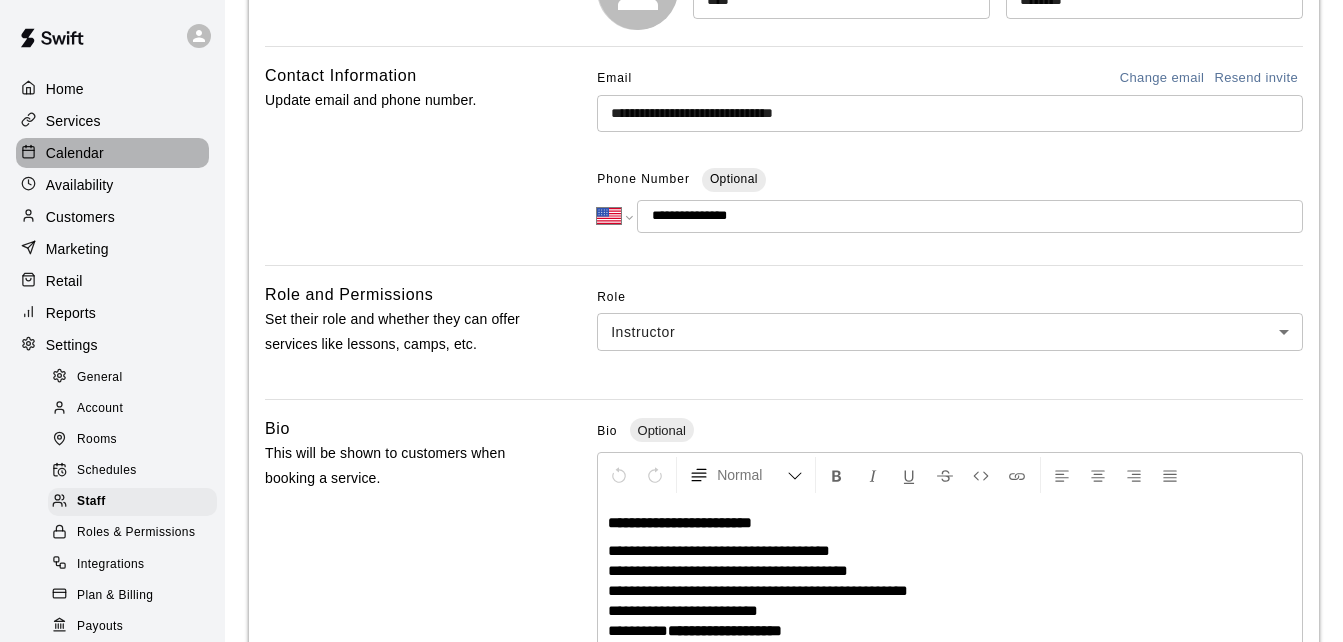 click on "Calendar" at bounding box center [112, 153] 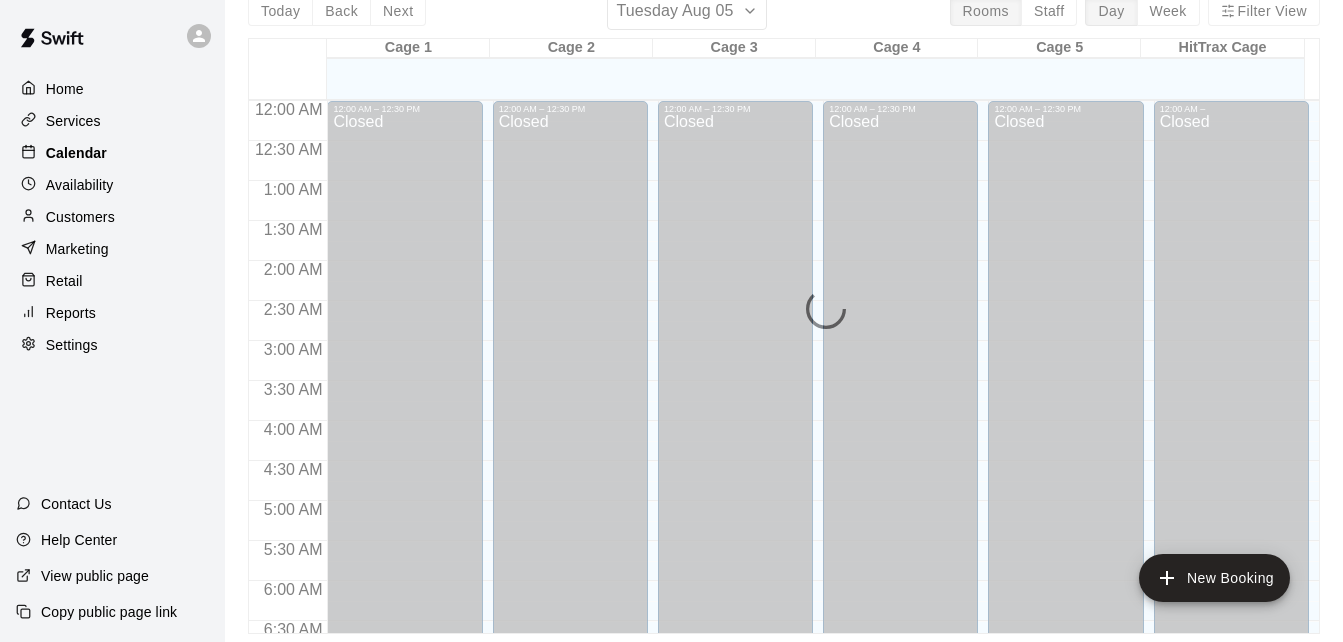 scroll, scrollTop: 0, scrollLeft: 0, axis: both 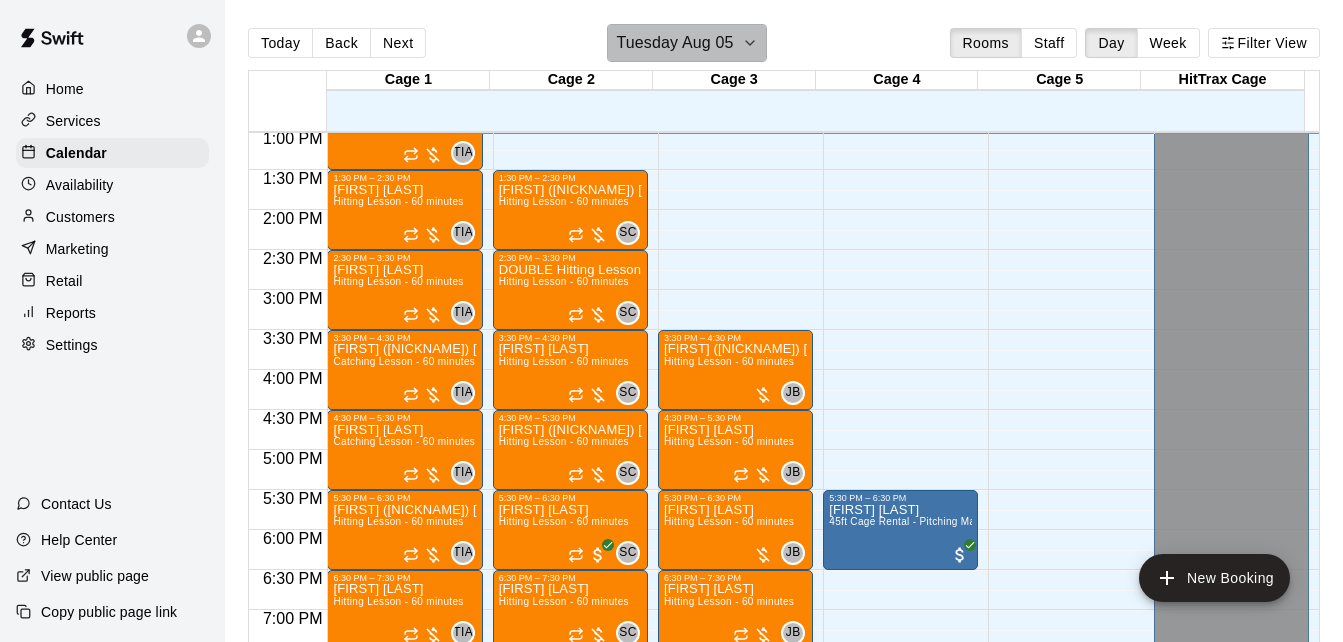 click 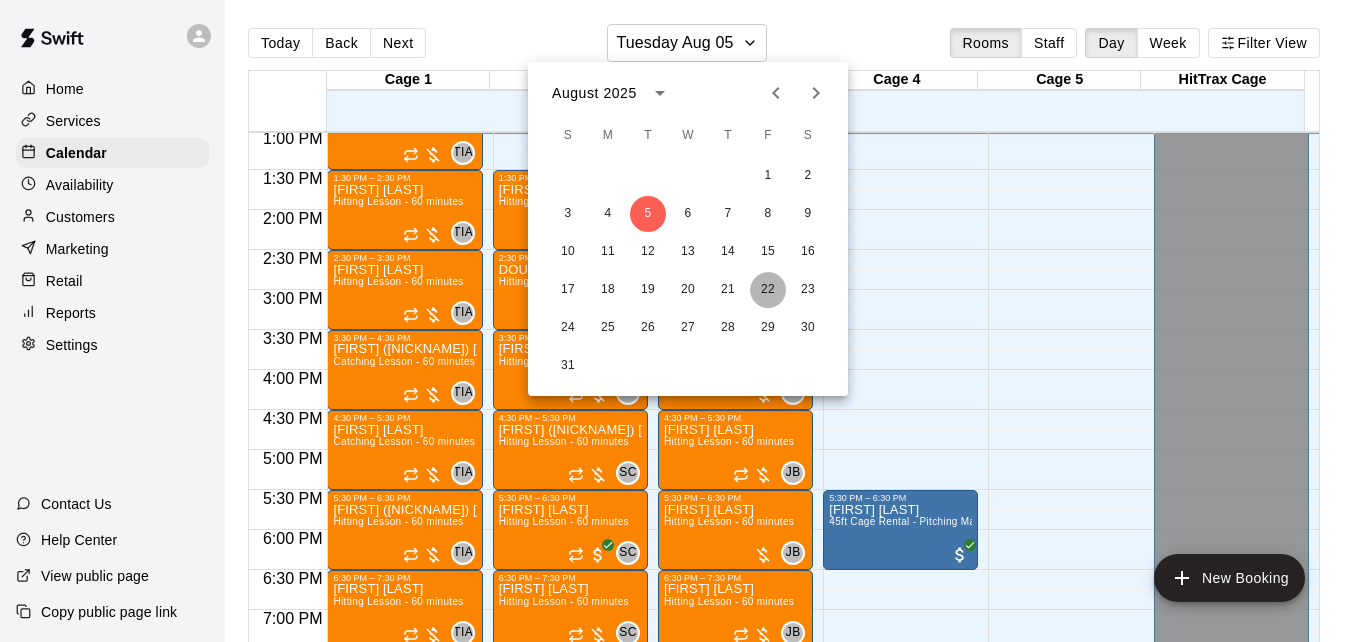 click on "22" at bounding box center (768, 290) 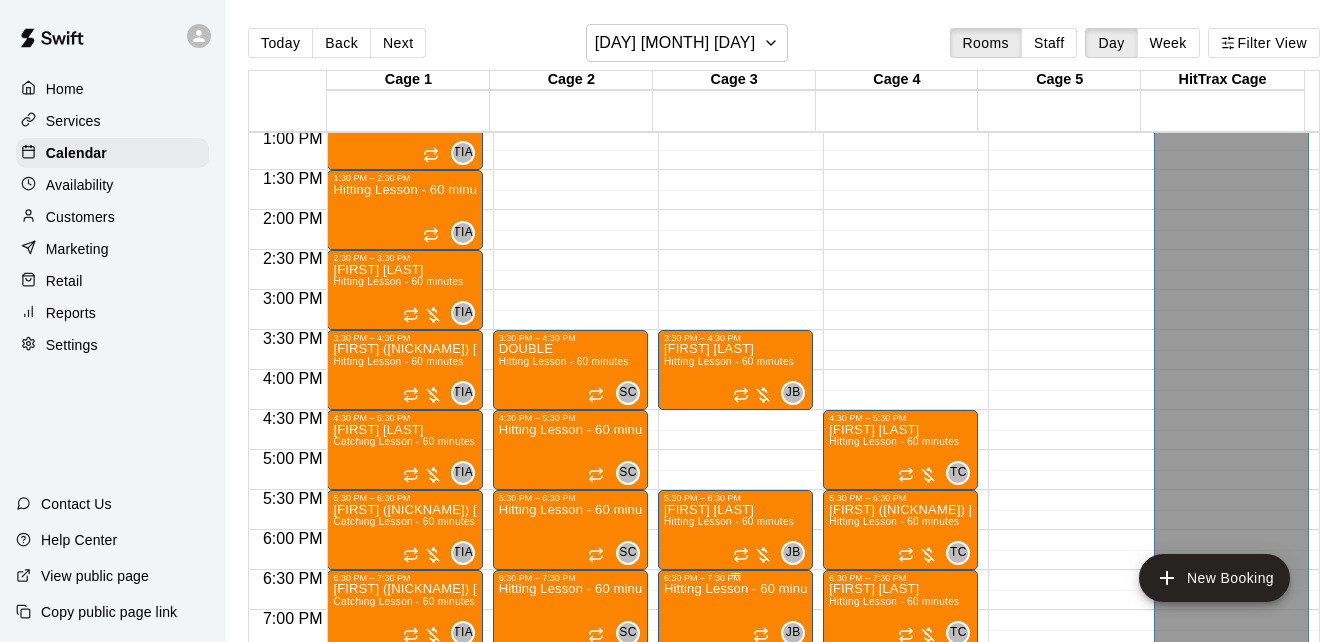 click on "Hitting Lesson - 60 minutes" at bounding box center [735, 904] 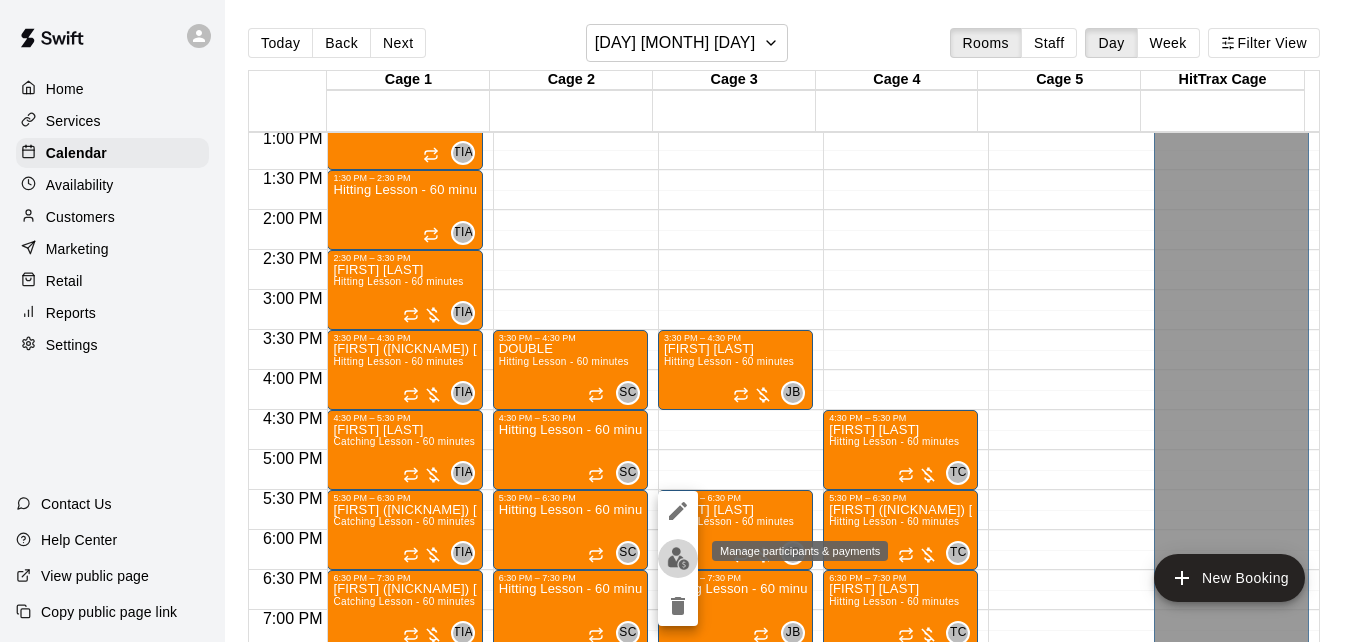 click at bounding box center (678, 558) 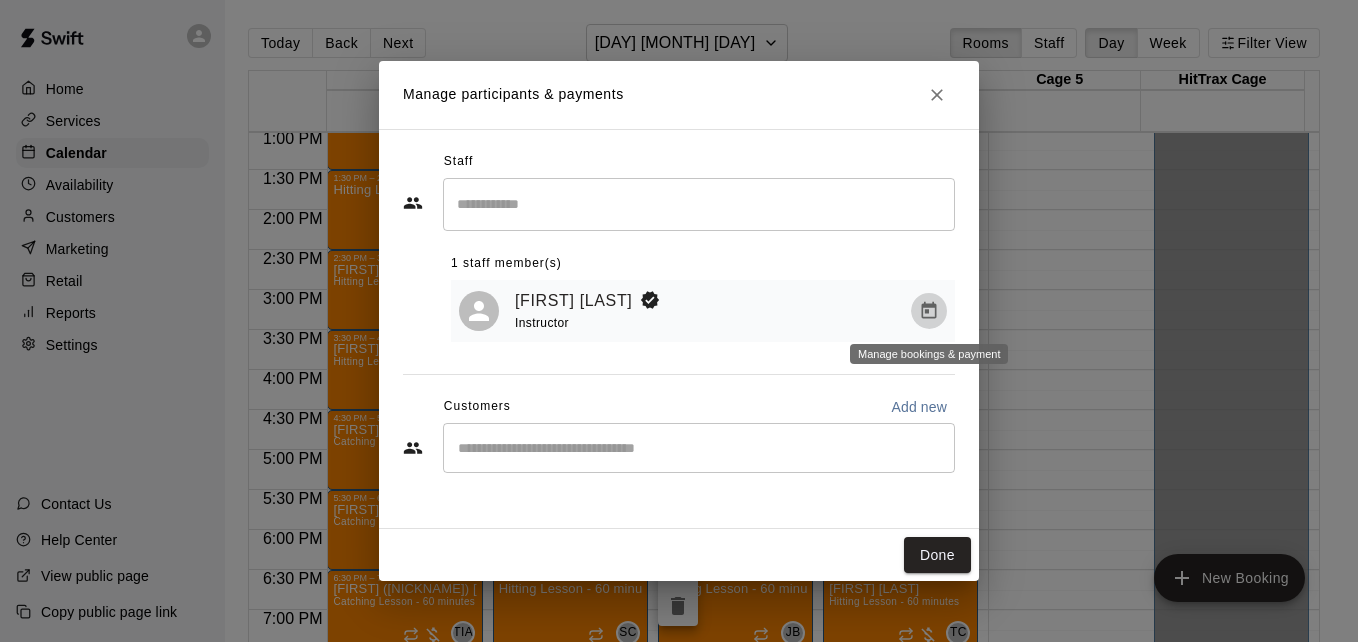 click at bounding box center (929, 311) 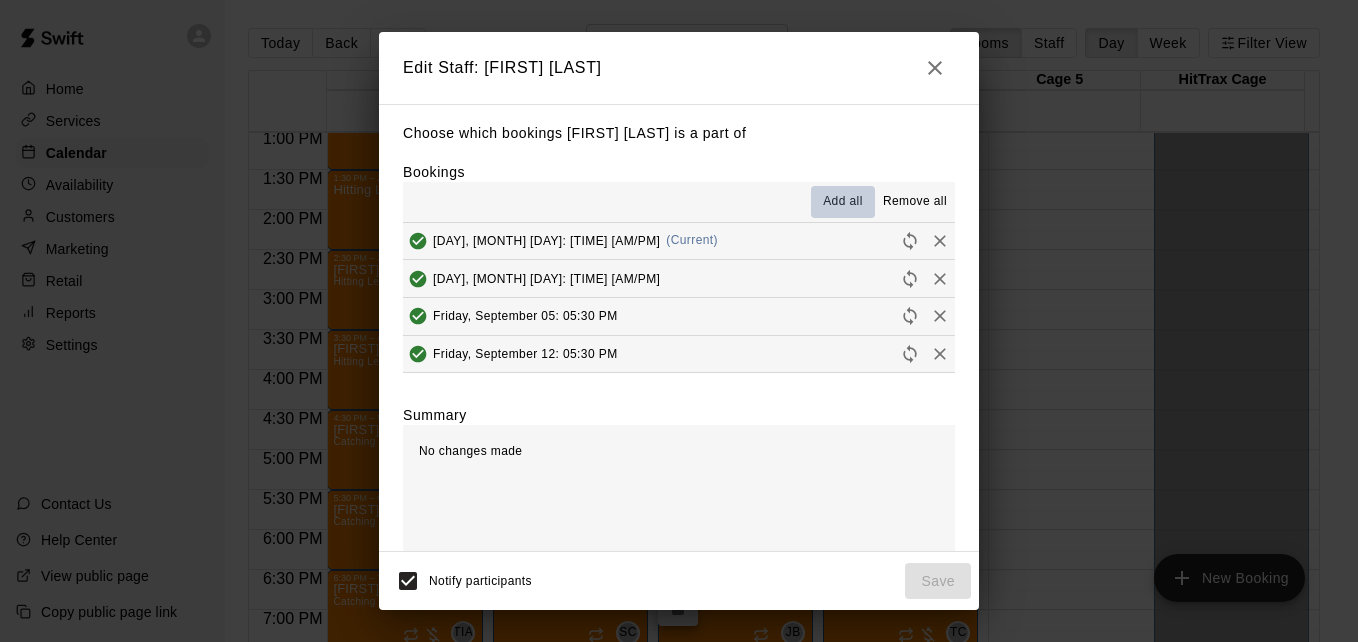 click on "Add all" at bounding box center (843, 202) 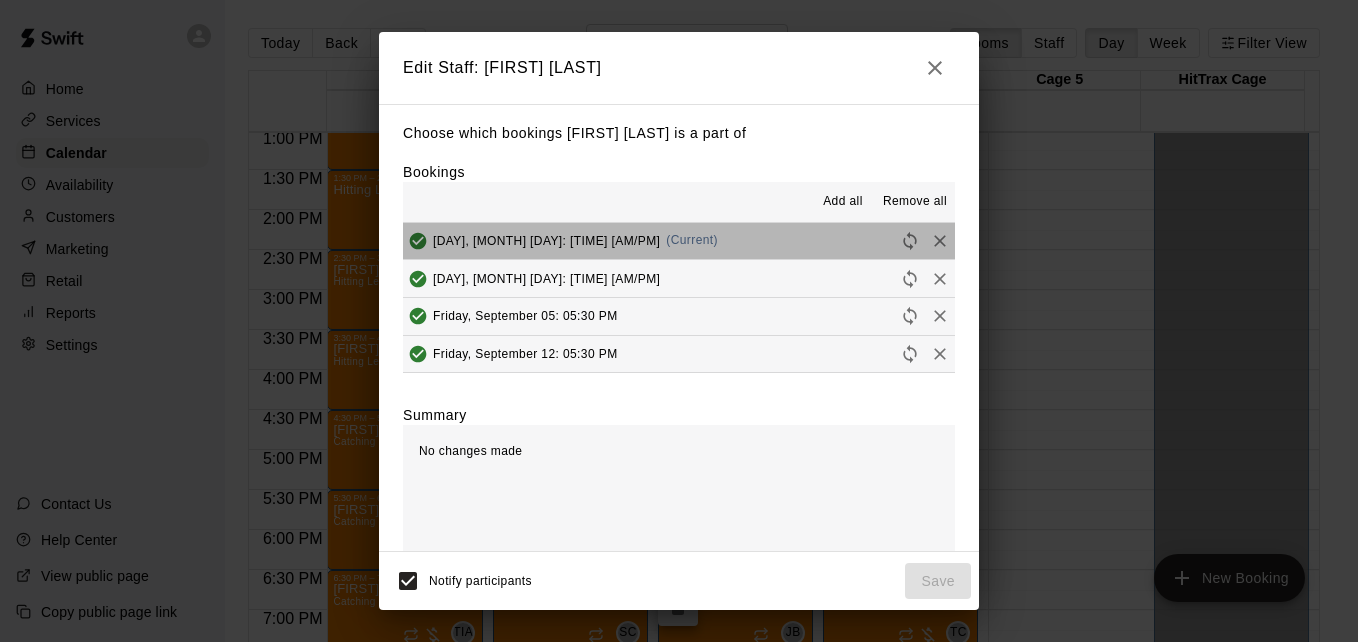 click on "[DAY], [MONTH] [DAY]: [TIME] [AM/PM] (Current)" at bounding box center [679, 241] 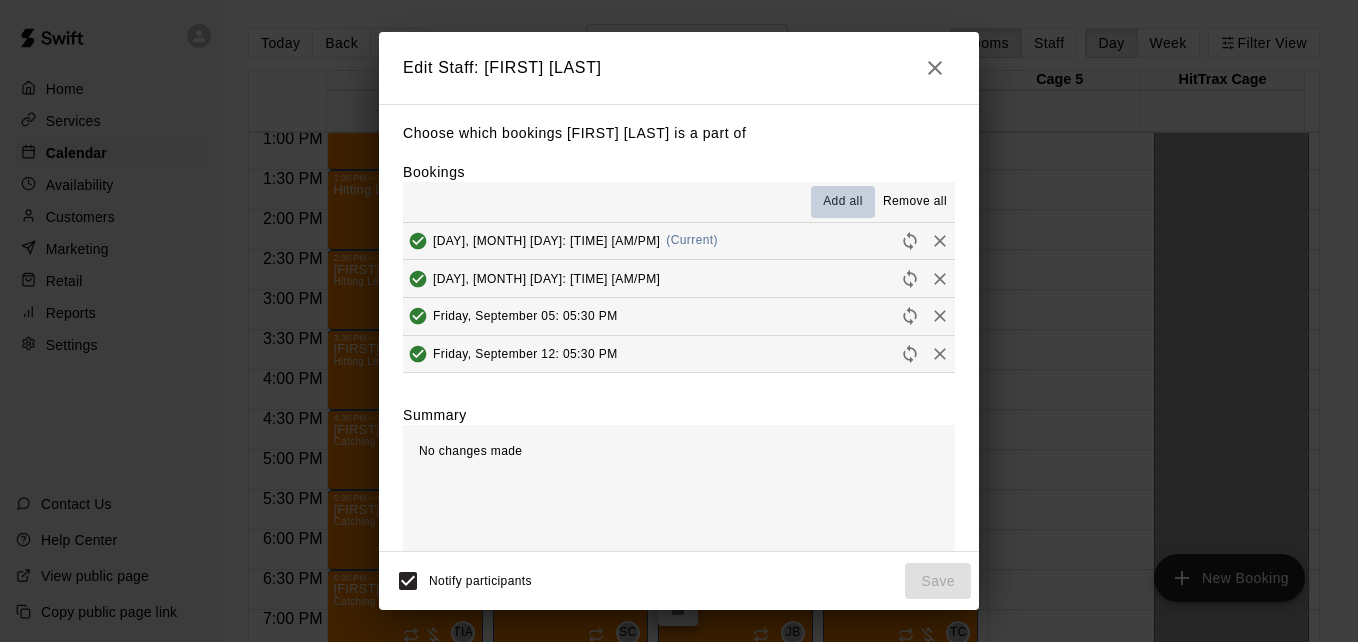 click on "Add all" at bounding box center (843, 202) 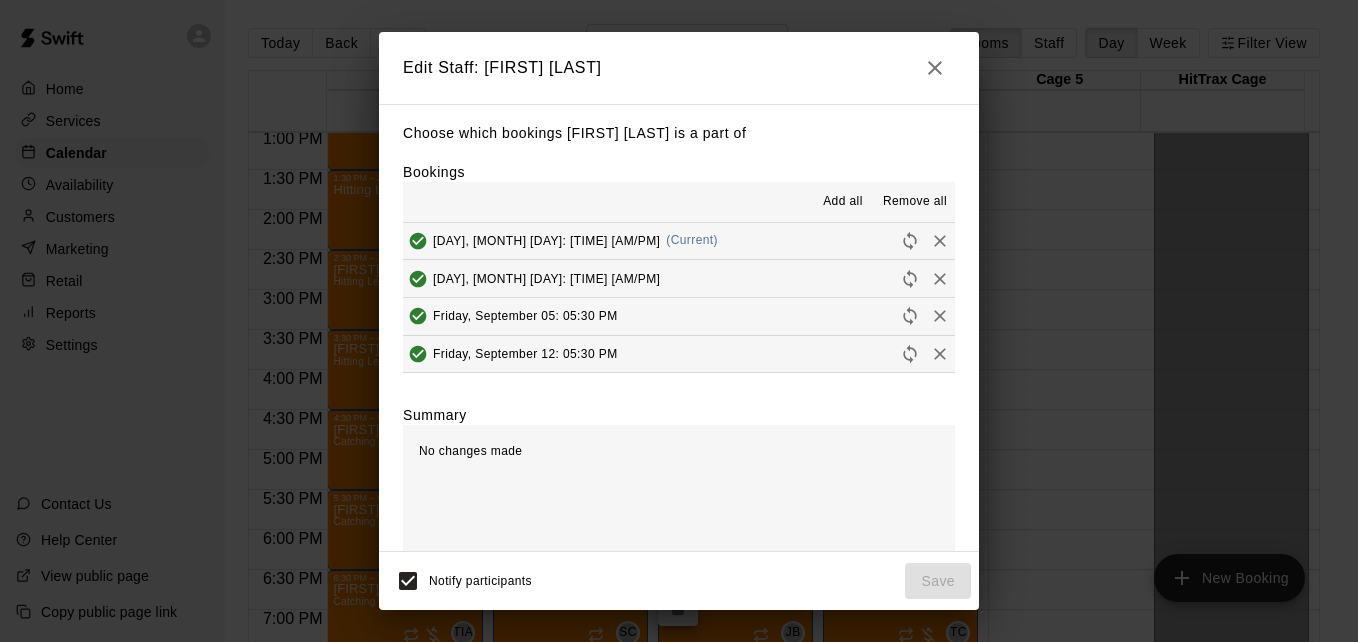 click on "Notify participants Save" at bounding box center [679, 581] 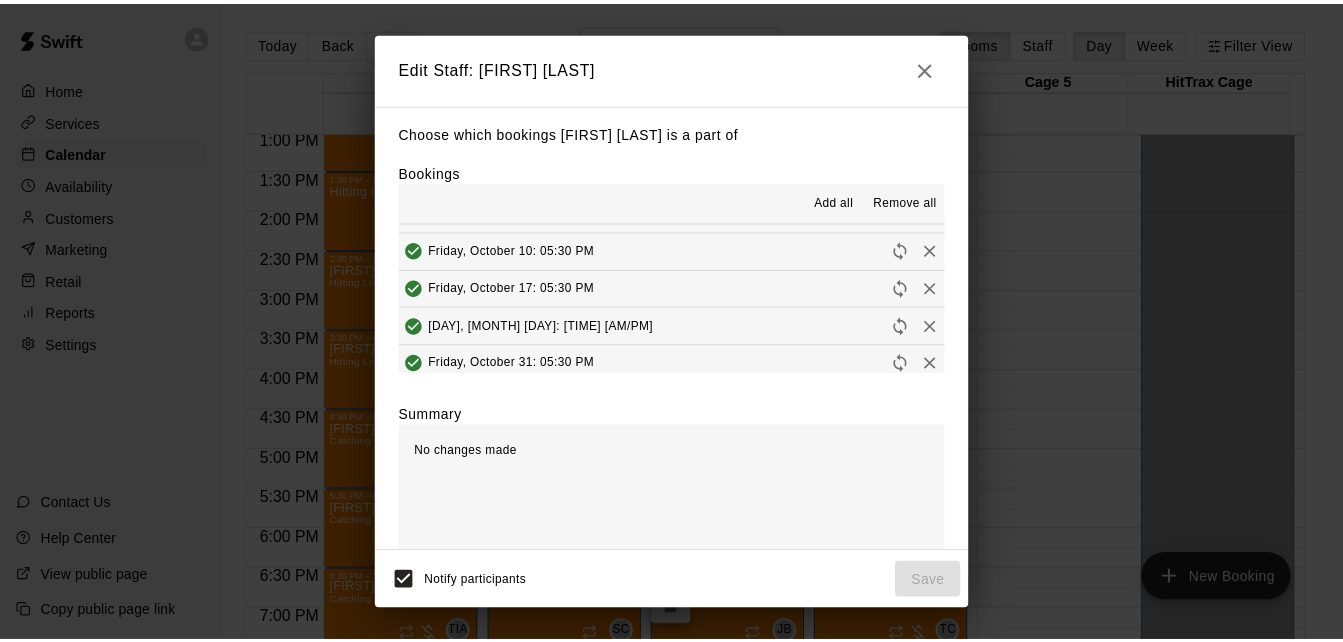 scroll, scrollTop: 264, scrollLeft: 0, axis: vertical 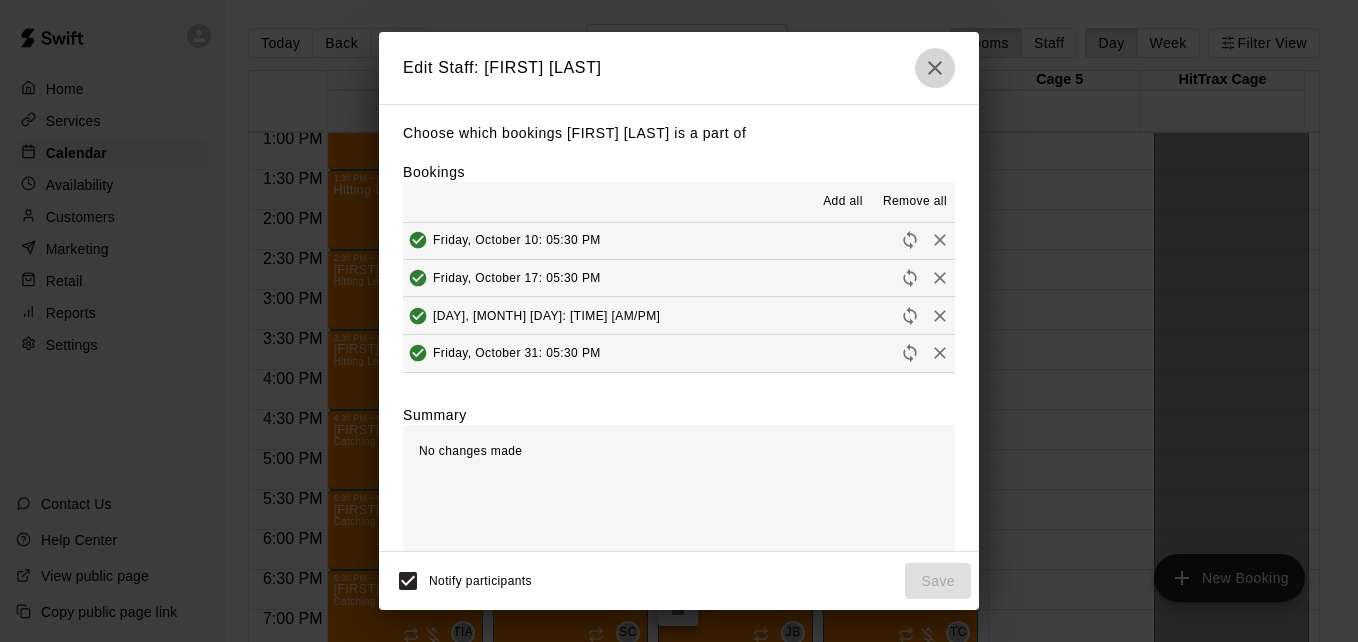 click 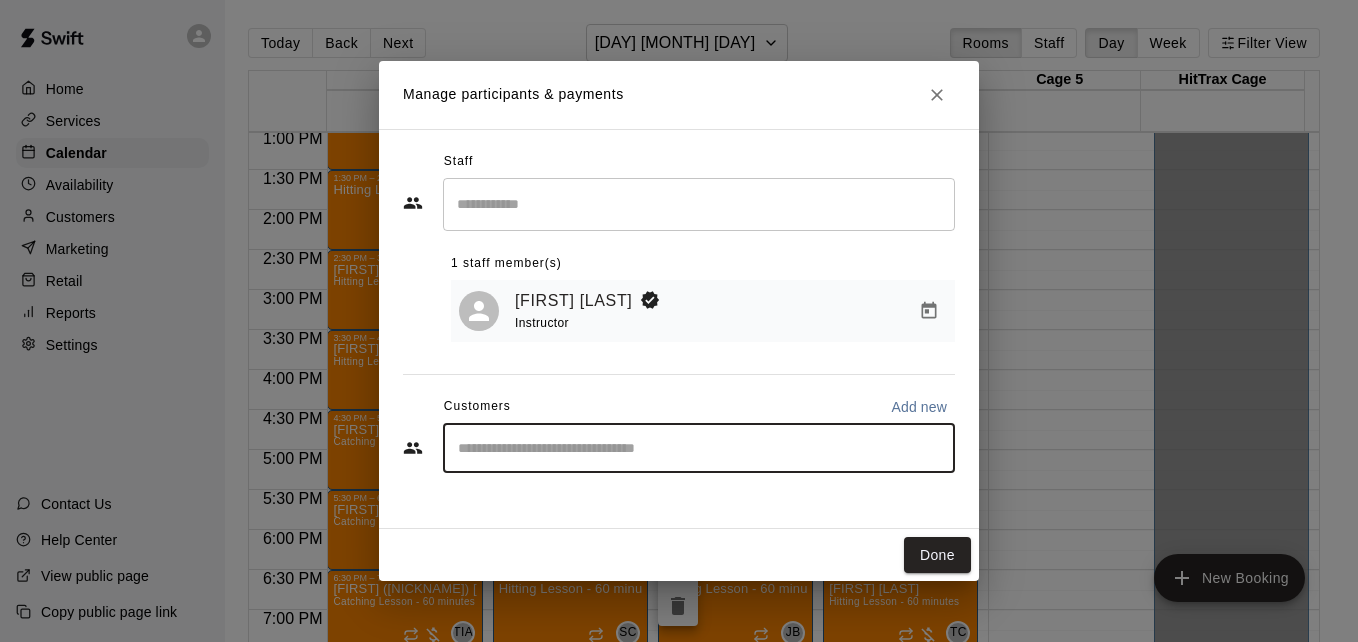 click at bounding box center [699, 448] 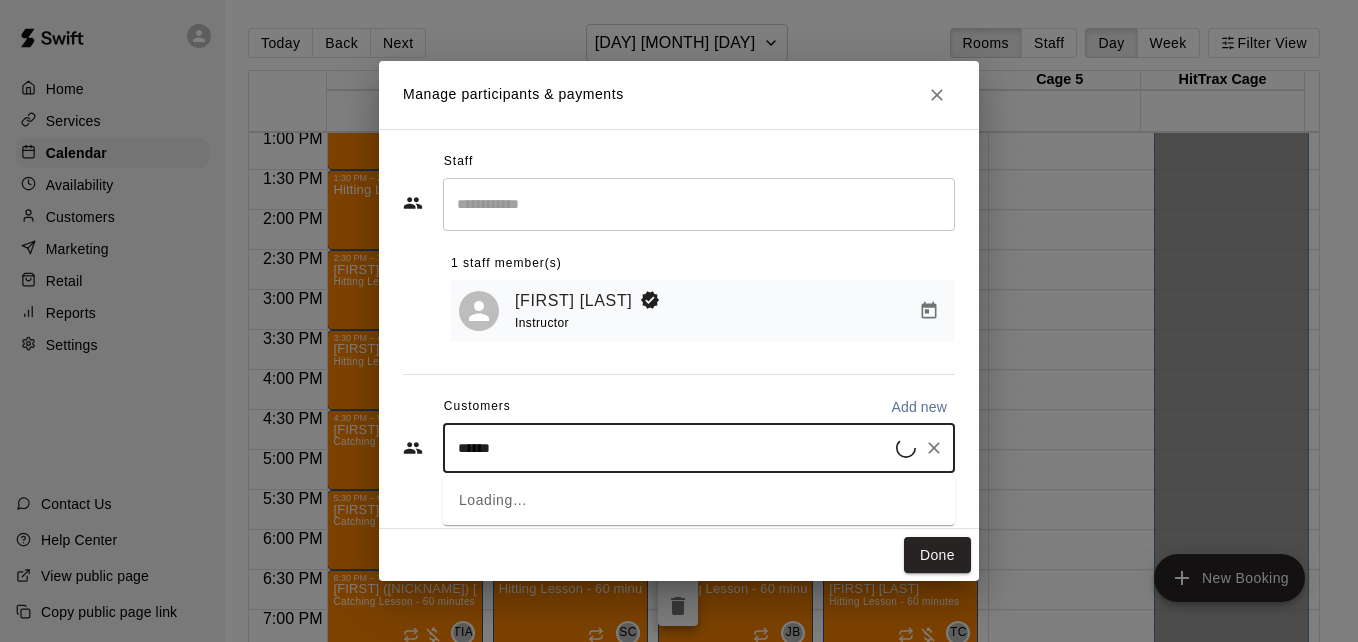 type on "*******" 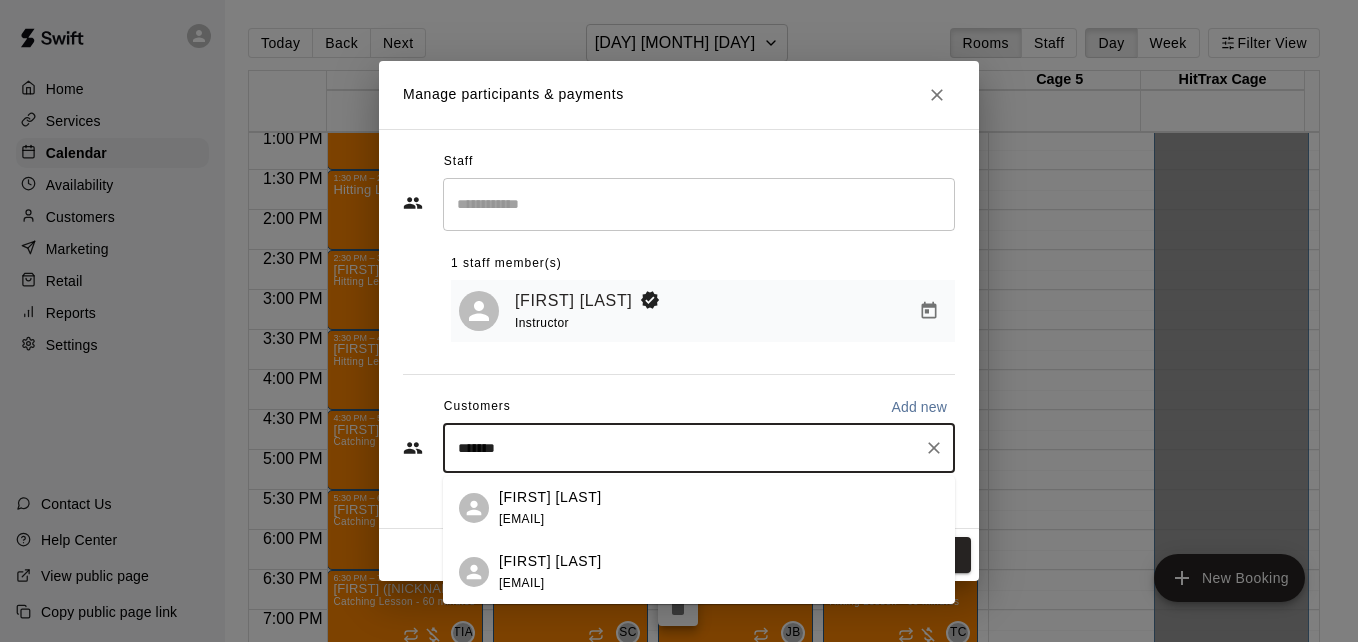 click on "[FIRST] [LAST] [EMAIL]" at bounding box center (719, 572) 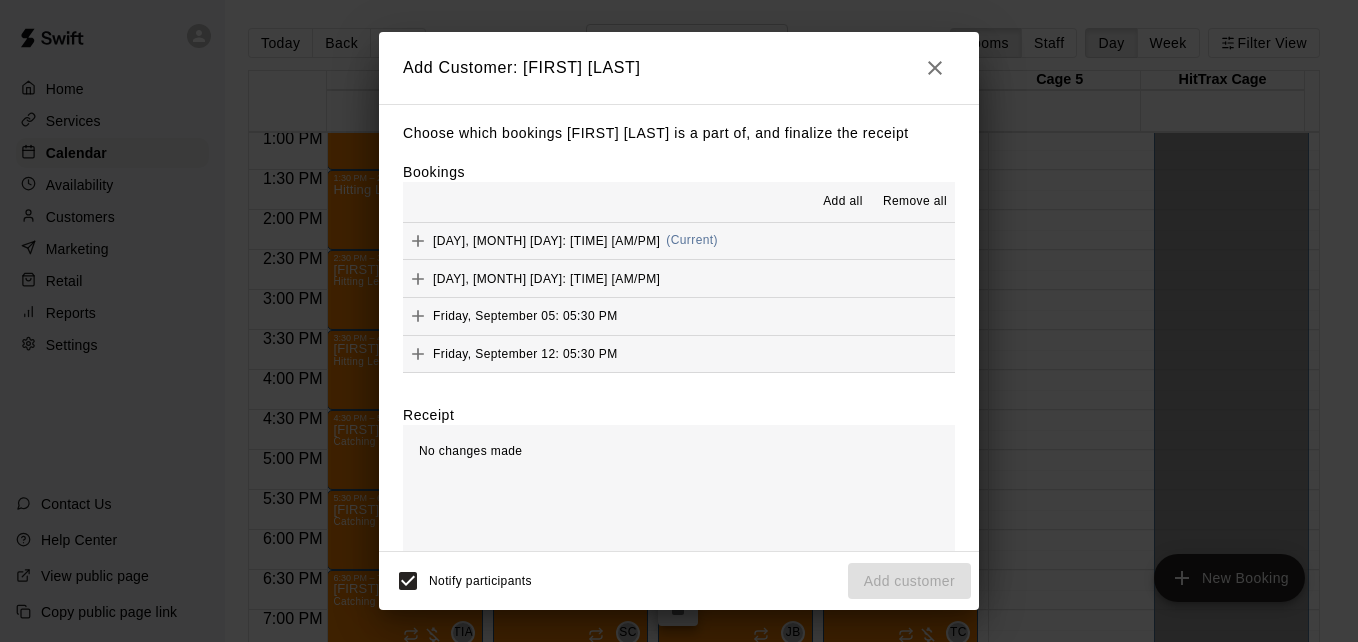 click on "Add all" at bounding box center [843, 202] 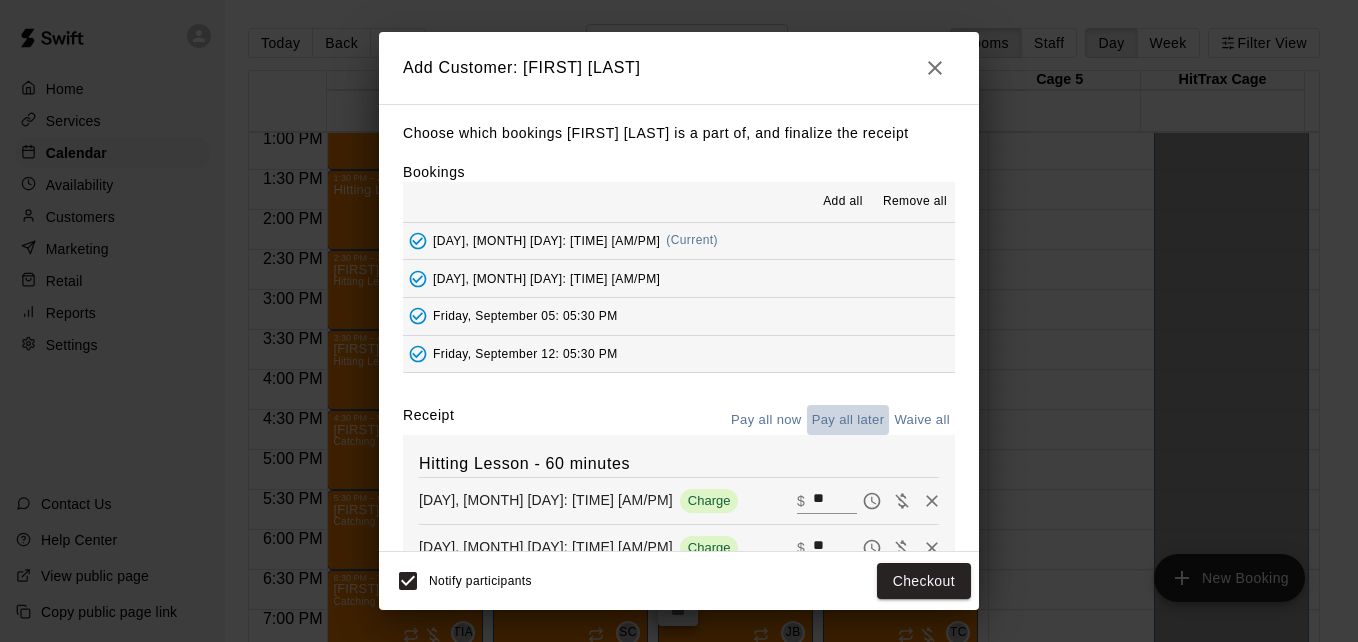 click on "Pay all later" at bounding box center [848, 420] 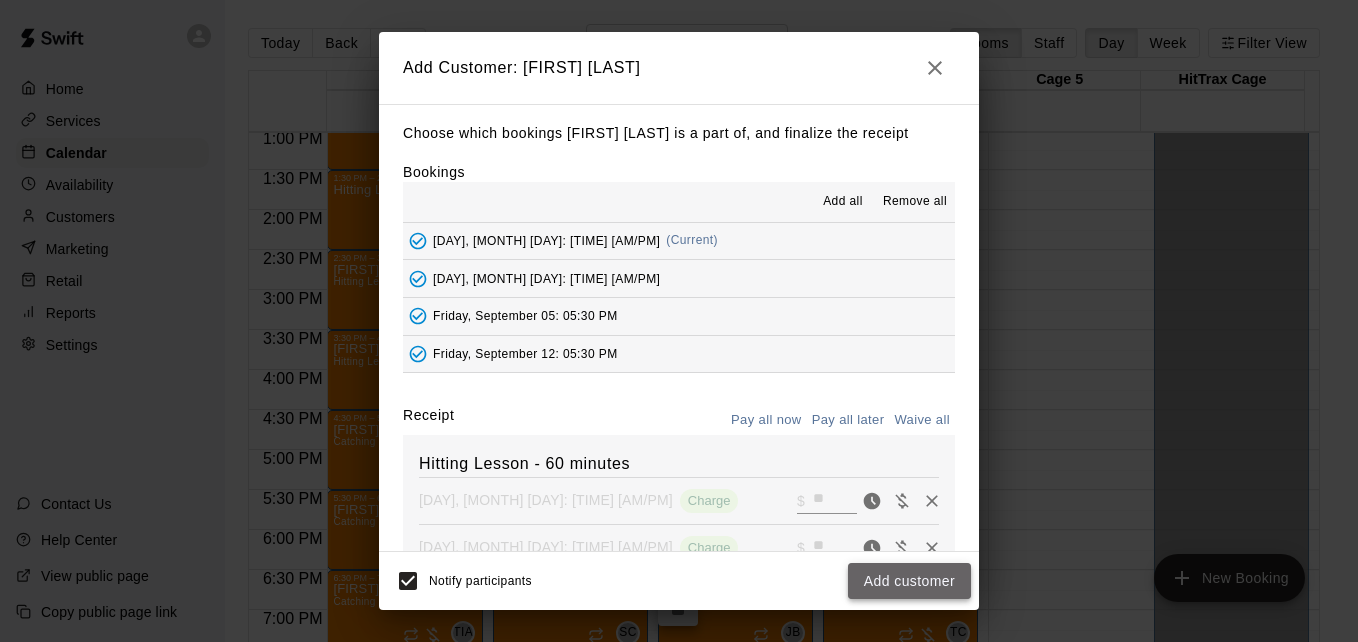 click on "Add customer" at bounding box center (909, 581) 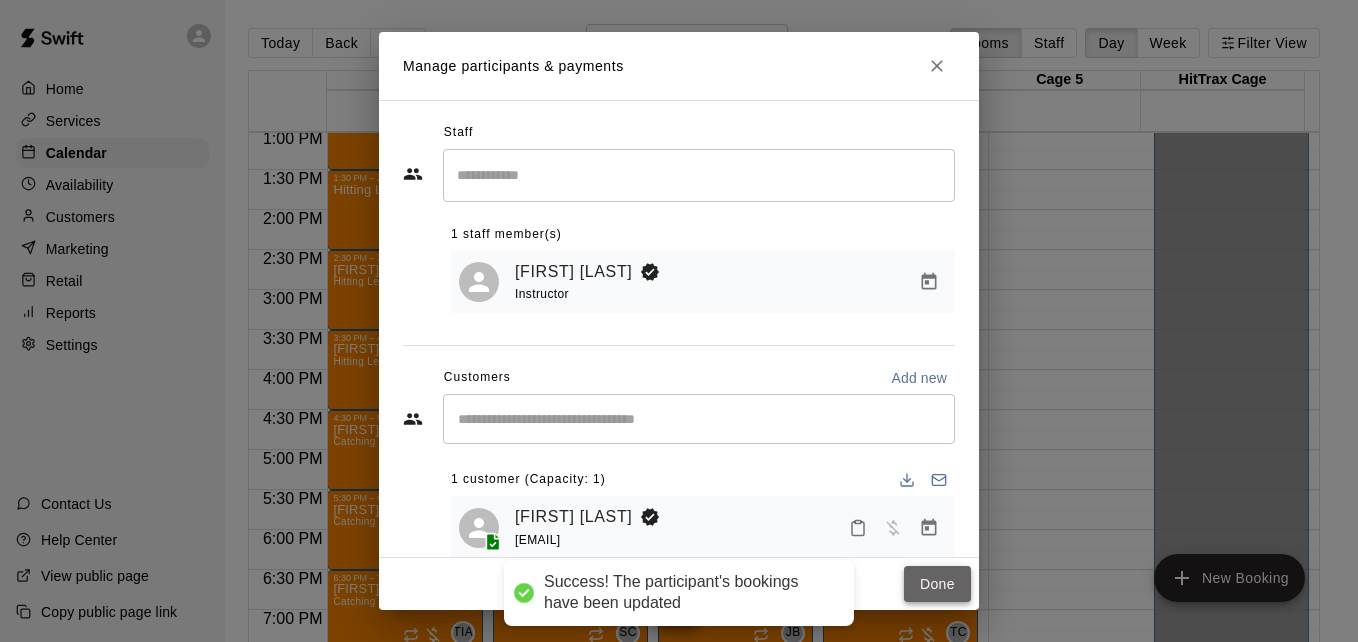 click on "Done" at bounding box center [937, 584] 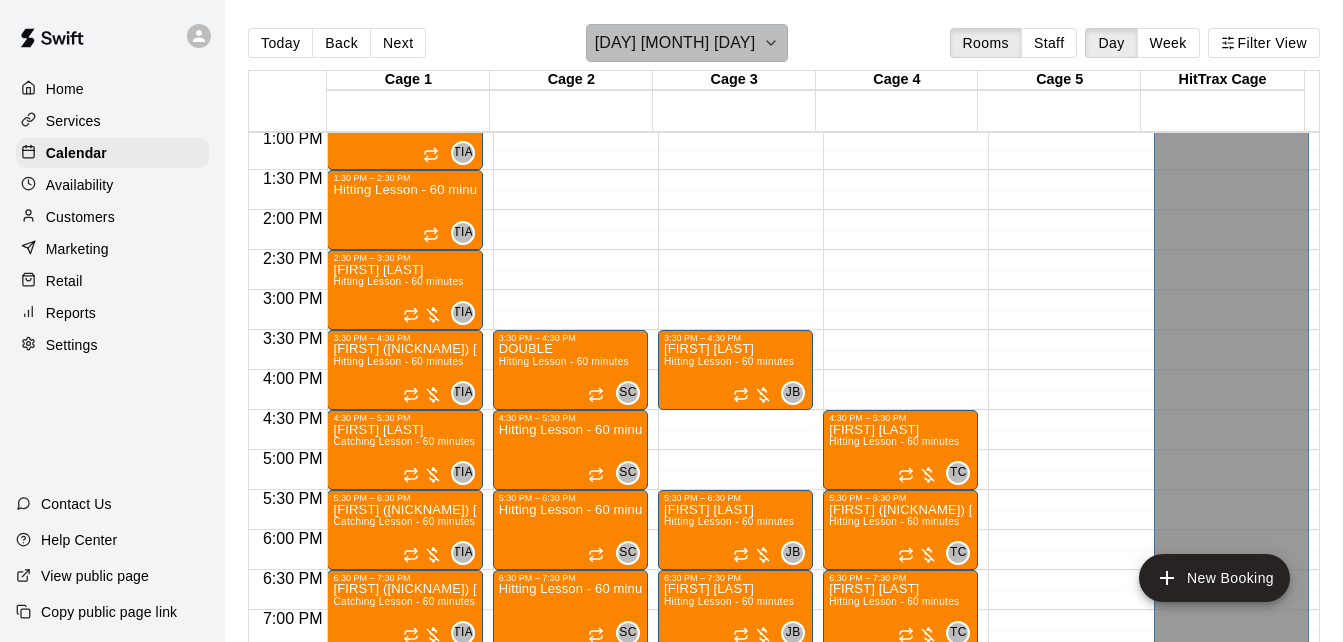 click on "[DAY] [MONTH] [DAY]" at bounding box center (687, 43) 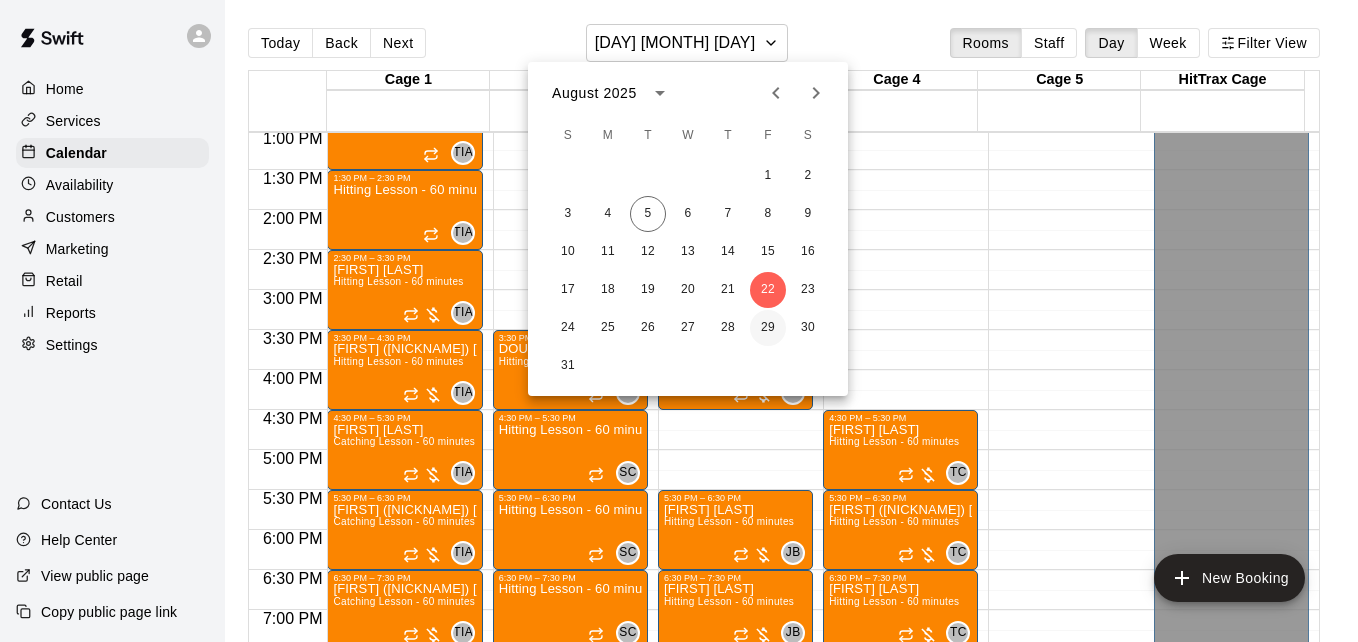 click on "29" at bounding box center [768, 328] 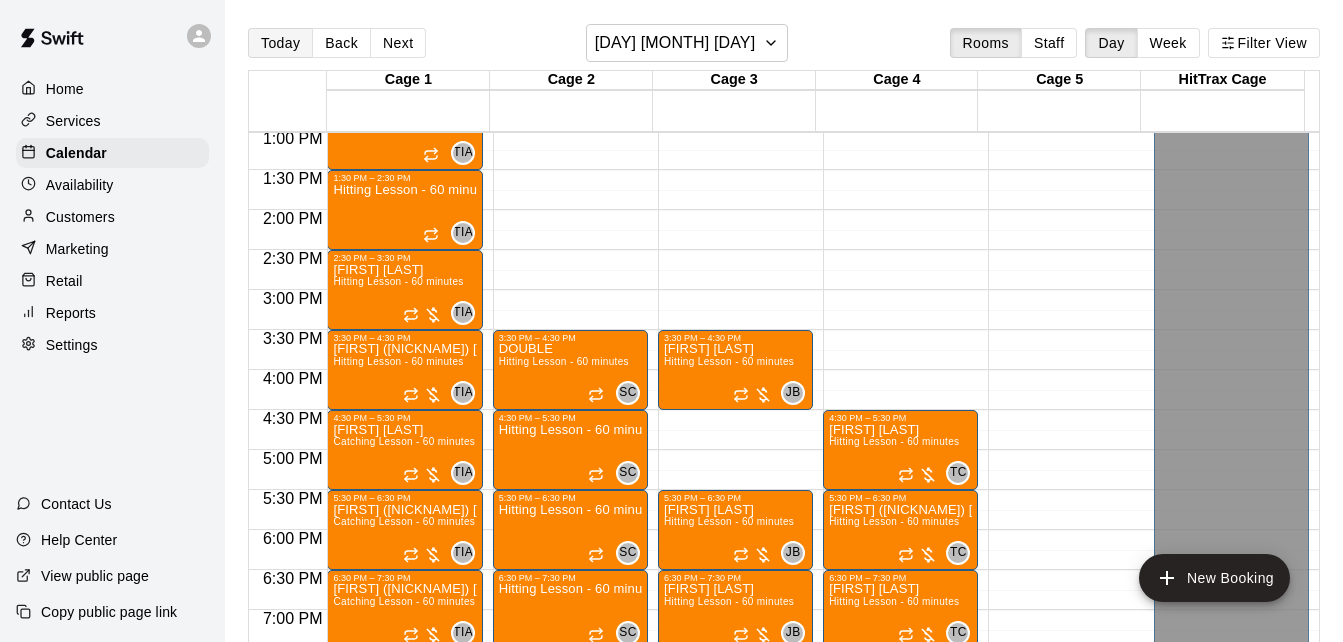click on "Today" at bounding box center [280, 43] 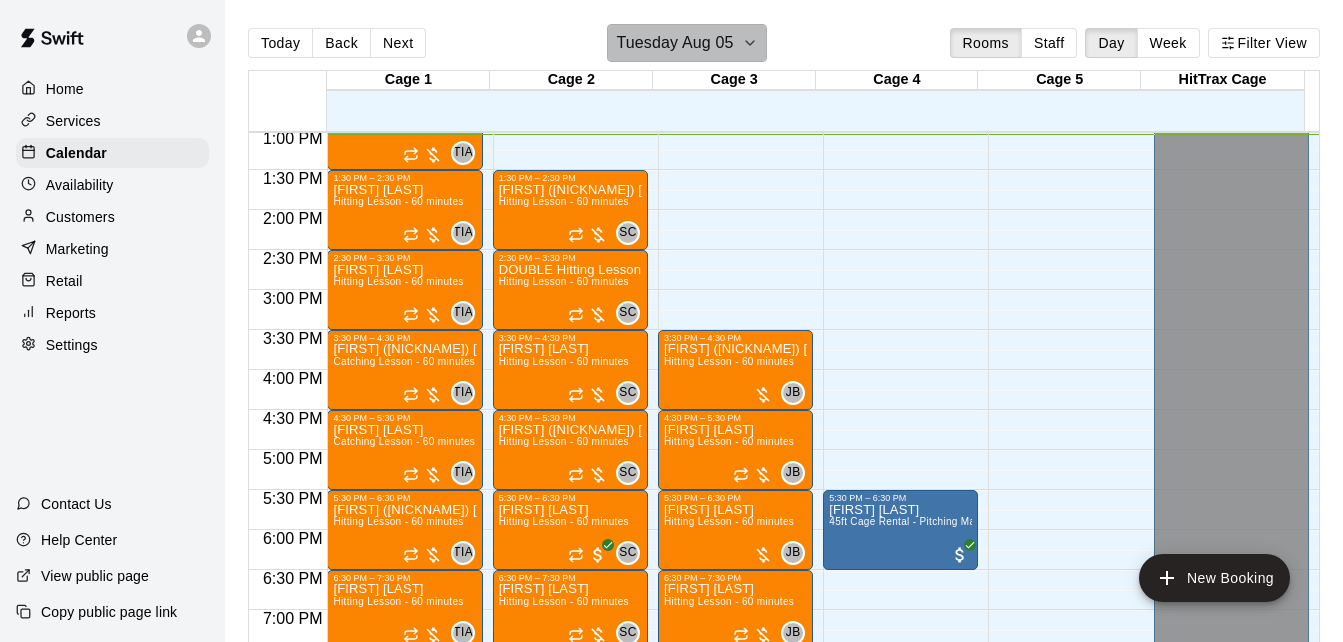 click on "Tuesday Aug 05" at bounding box center (686, 43) 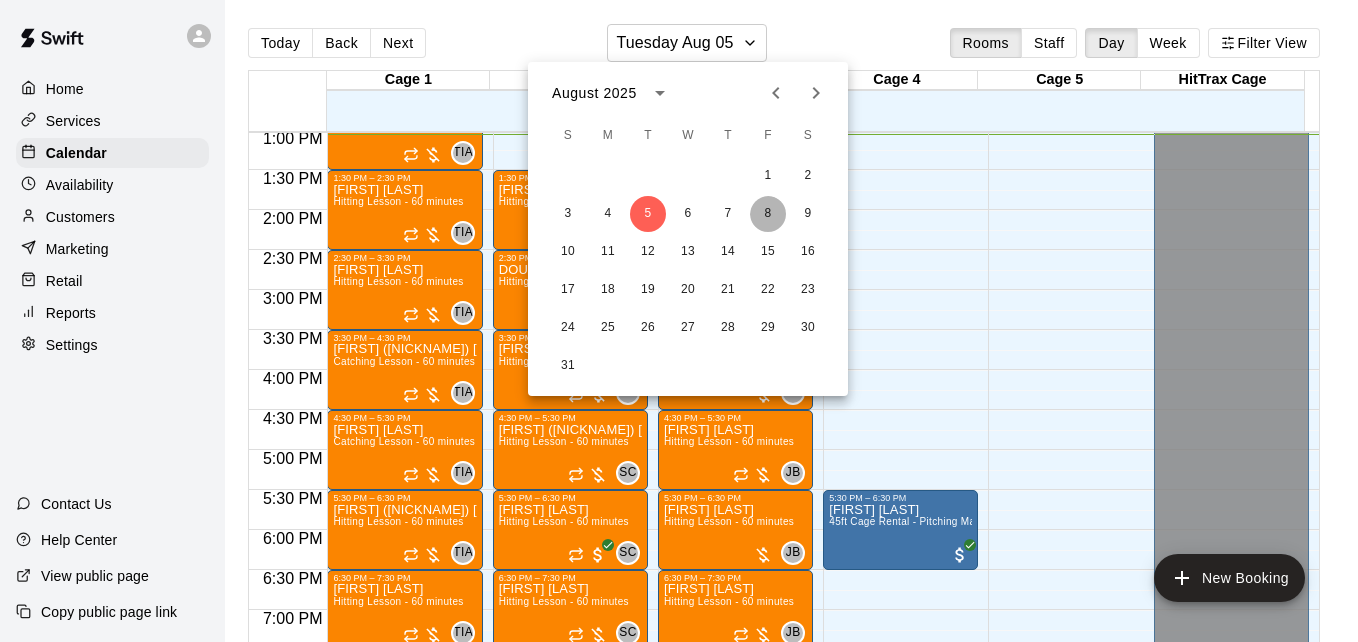 click on "8" at bounding box center [768, 214] 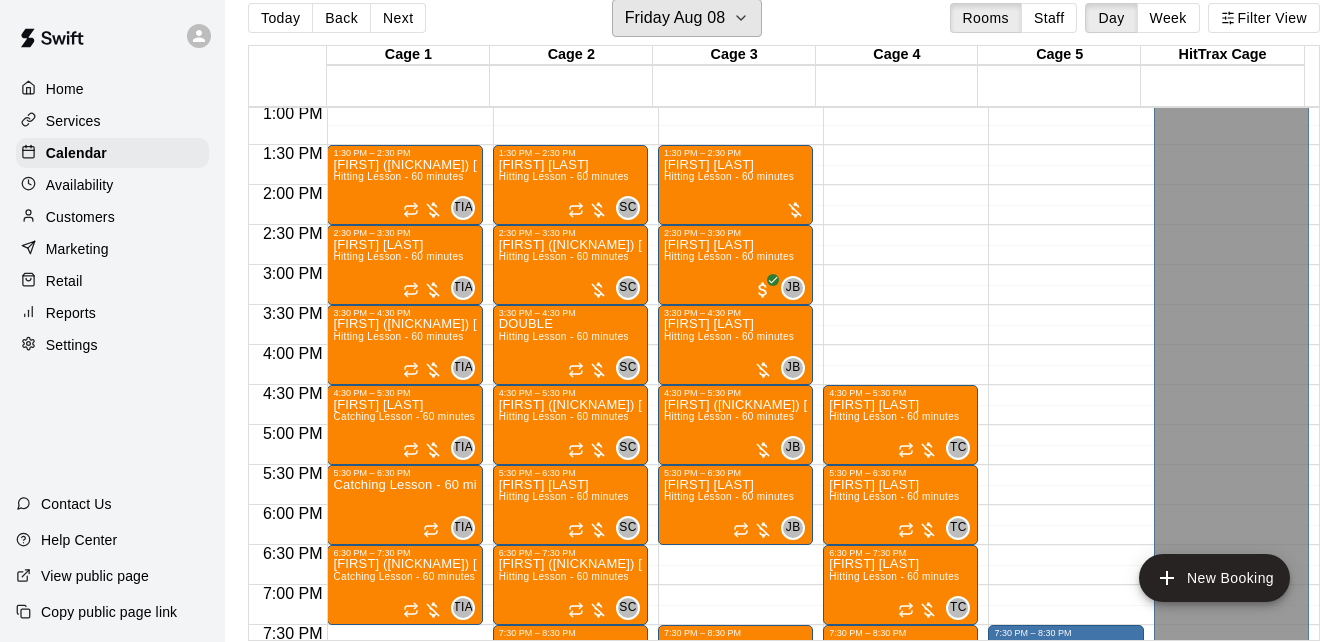 scroll, scrollTop: 32, scrollLeft: 0, axis: vertical 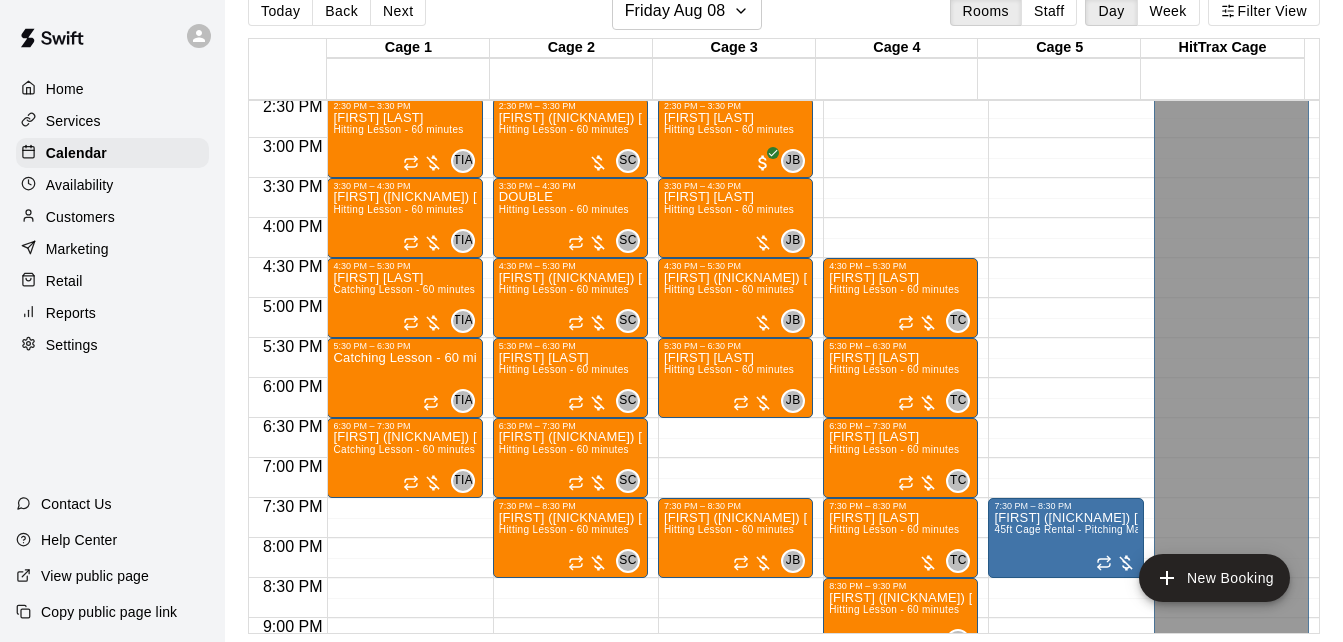 click on "[TIME] [AM/PM] – [TIME] [AM/PM] Closed [TIME] [AM/PM] – [TIME] [AM/PM] [FIRST] [LAST] Hitting Lesson - 60 minutes [INITIALS] 0 [TIME] [AM/PM] – [TIME] [AM/PM] [FIRST] [LAST] Hitting Lesson - 60 minutes [INITIALS] 0 [TIME] [AM/PM] – [TIME] [AM/PM] [FIRST] [LAST] Hitting Lesson - 60 minutes [INITIALS] 0 [TIME] [AM/PM] – [TIME] [AM/PM] [FIRST] [LAST] Hitting Lesson - 60 minutes [INITIALS] 0 [TIME] [AM/PM] – [TIME] [AM/PM] [FIRST] [LAST] Hitting Lesson - 60 minutes [INITIALS] 0 [TIME] [AM/PM] – [TIME] [AM/PM] [FIRST] [LAST] Hitting Lesson - 60 minutes [INITIALS] 0 [TIME] [AM/PM] – [TIME] [AM/PM] Closed" at bounding box center (735, -102) 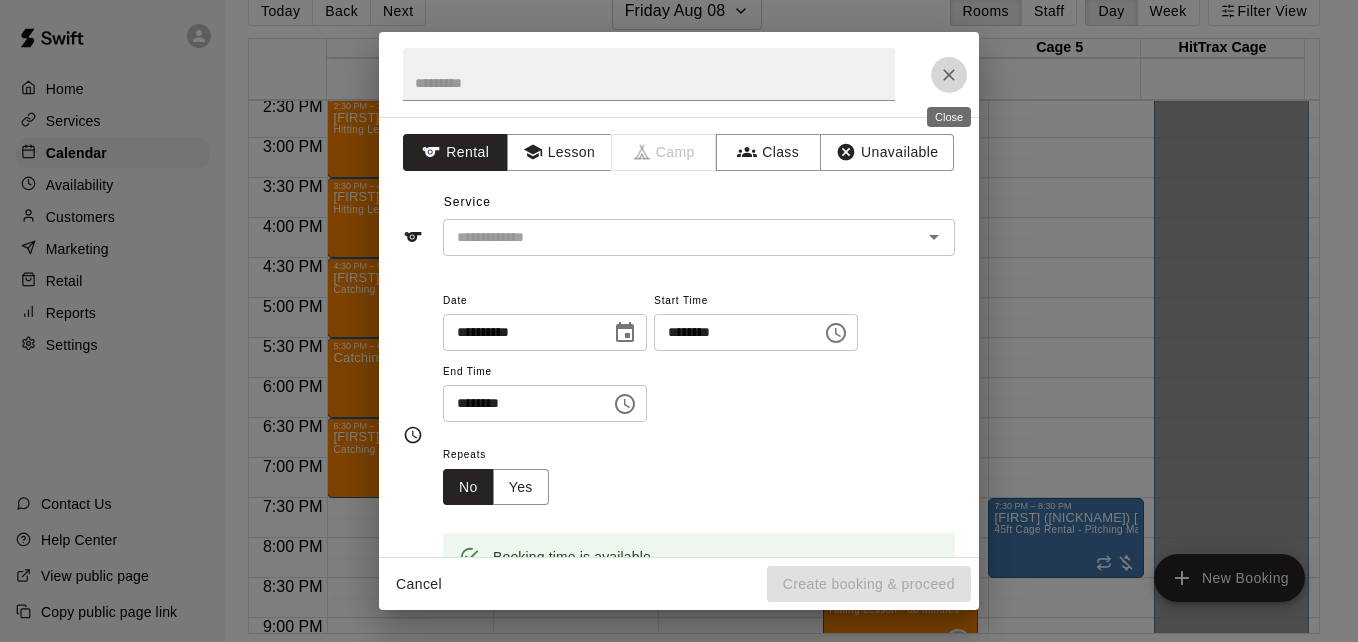 click 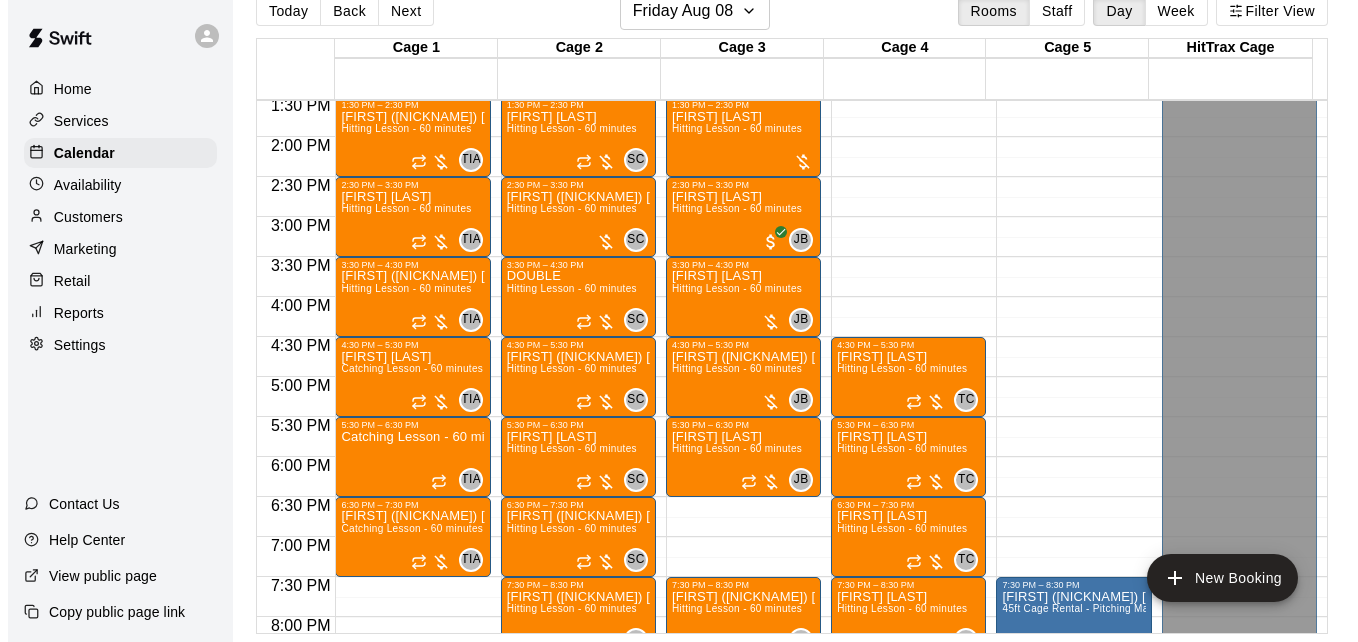 scroll, scrollTop: 1083, scrollLeft: 0, axis: vertical 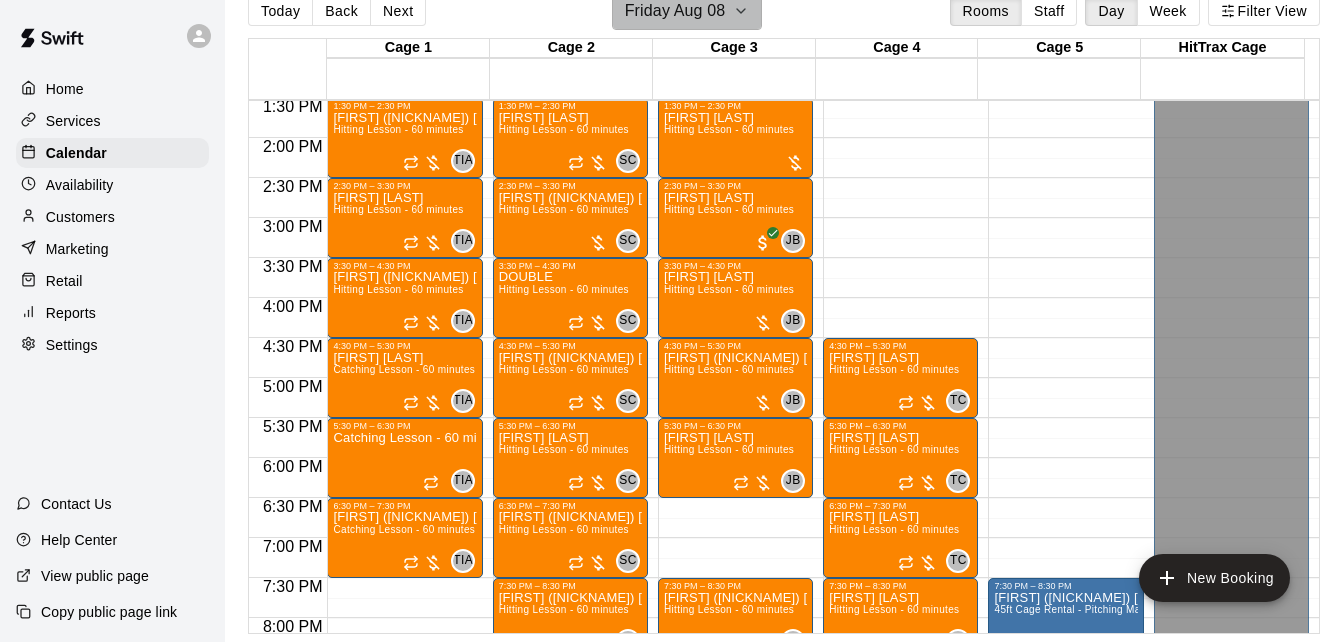 click on "Friday Aug 08" at bounding box center (675, 11) 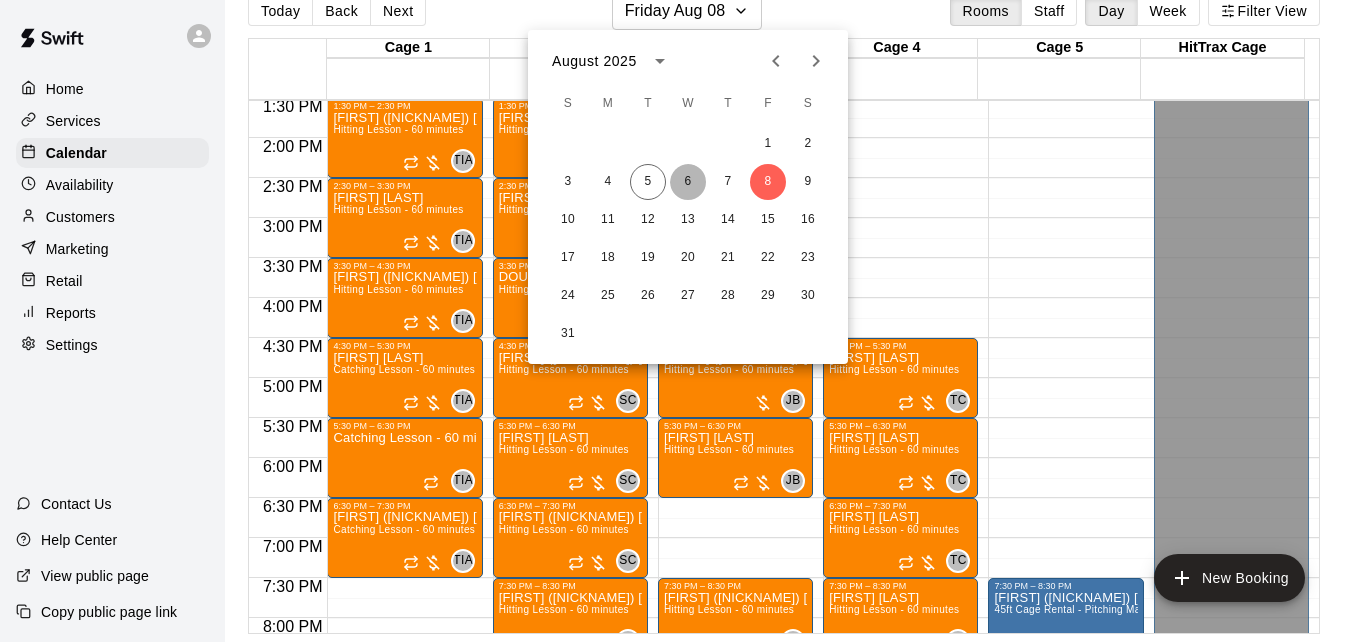 click on "6" at bounding box center [688, 182] 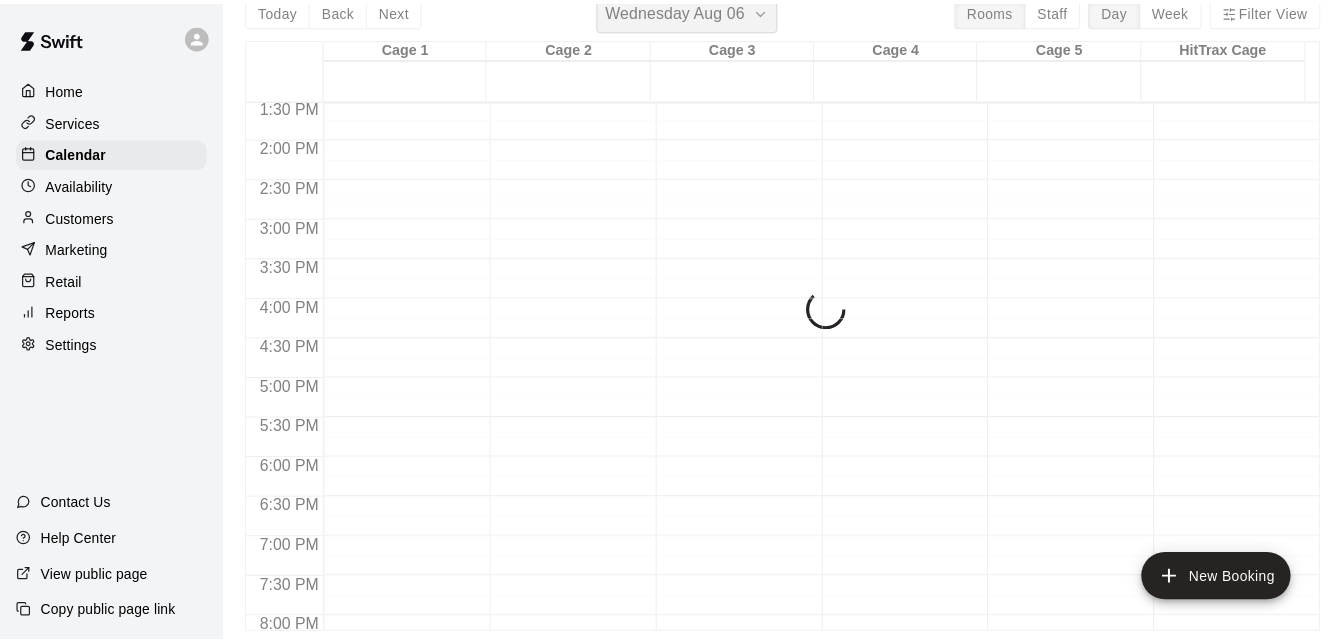 scroll, scrollTop: 24, scrollLeft: 0, axis: vertical 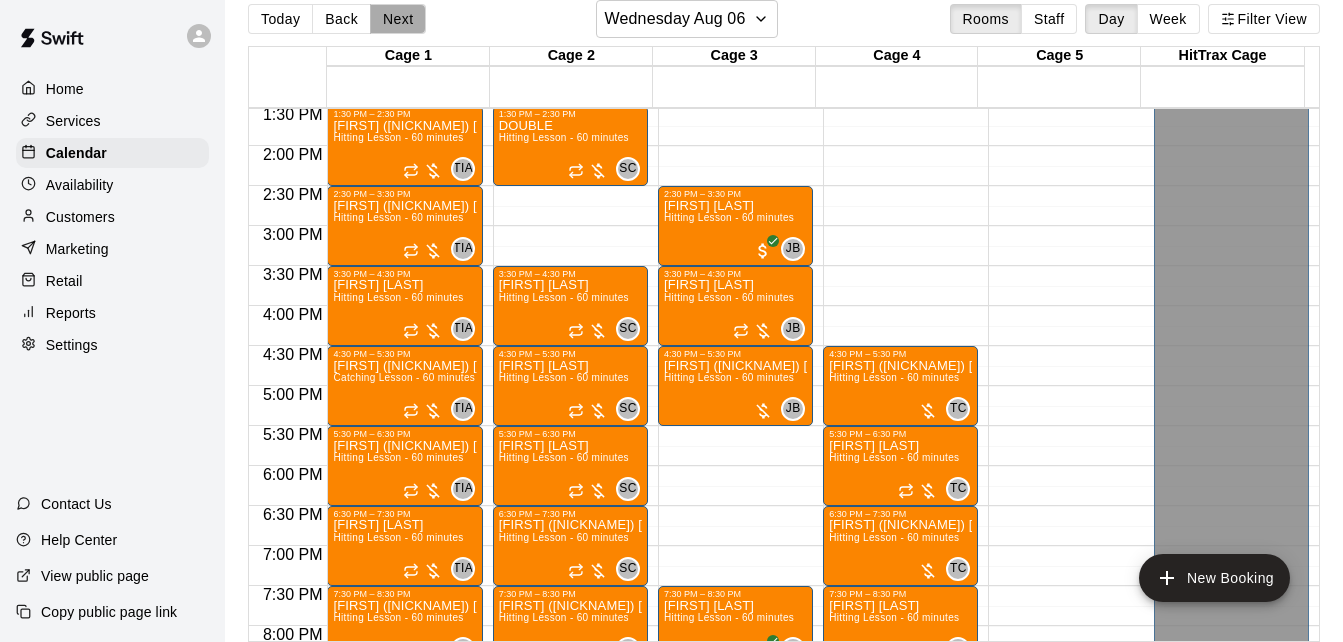 click on "Next" at bounding box center [398, 19] 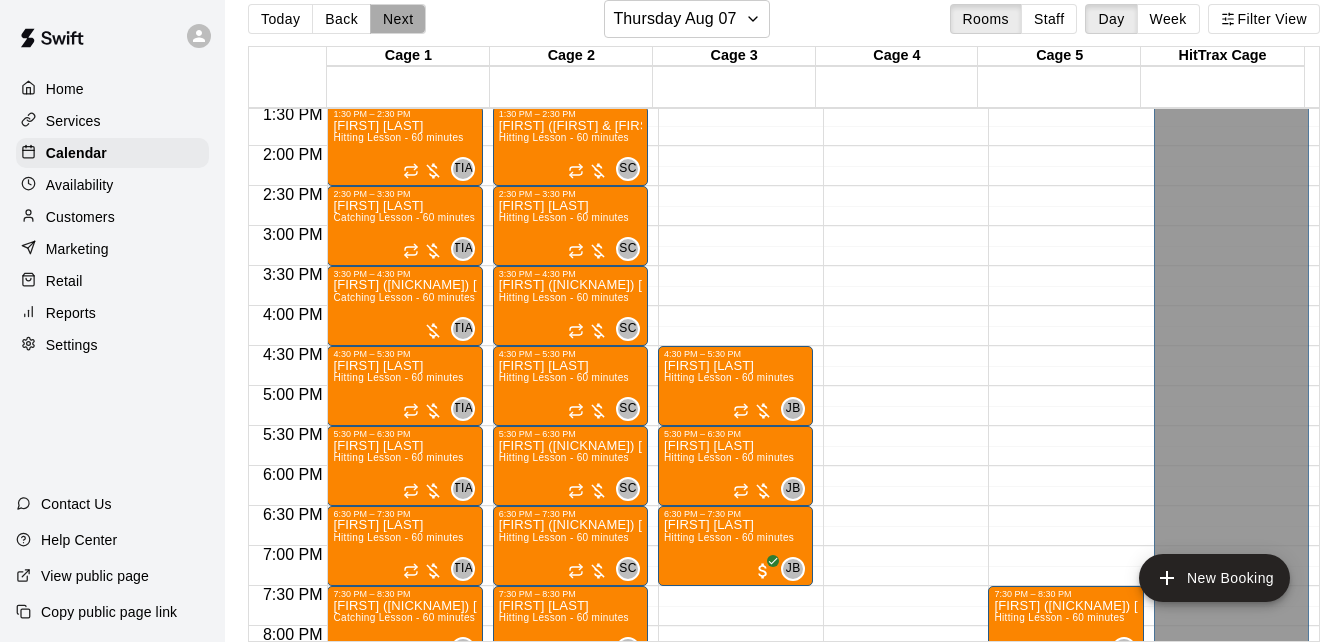 click on "Next" at bounding box center (398, 19) 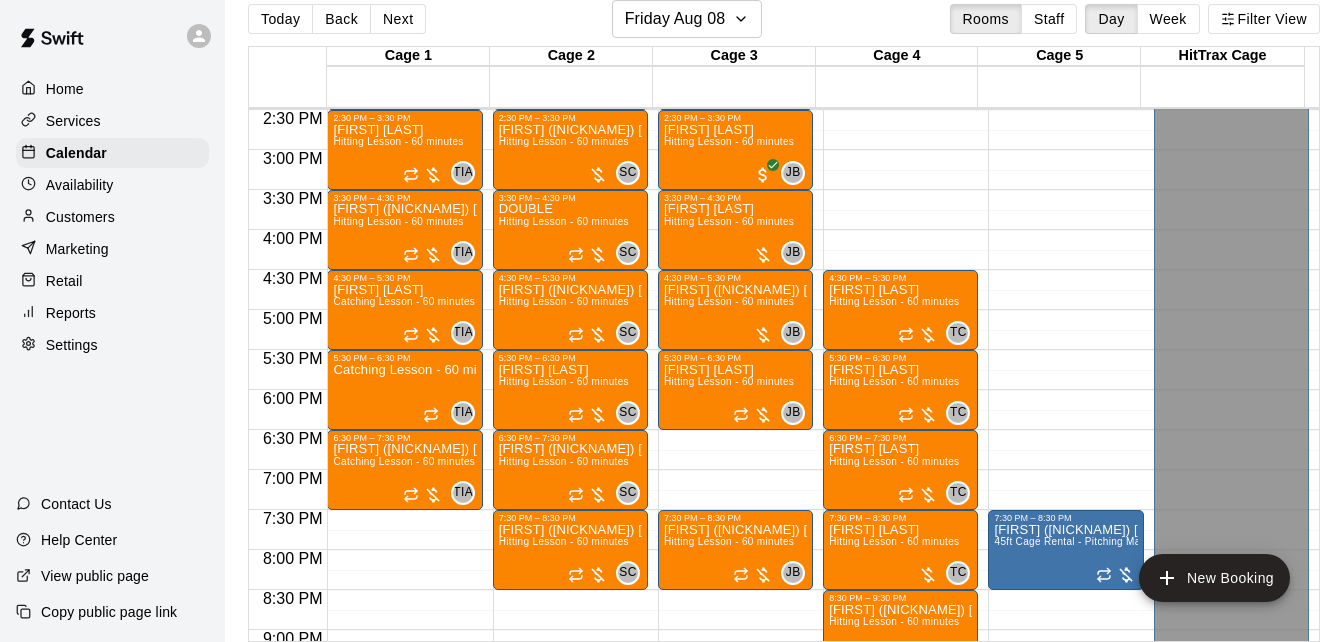 scroll, scrollTop: 1163, scrollLeft: 0, axis: vertical 